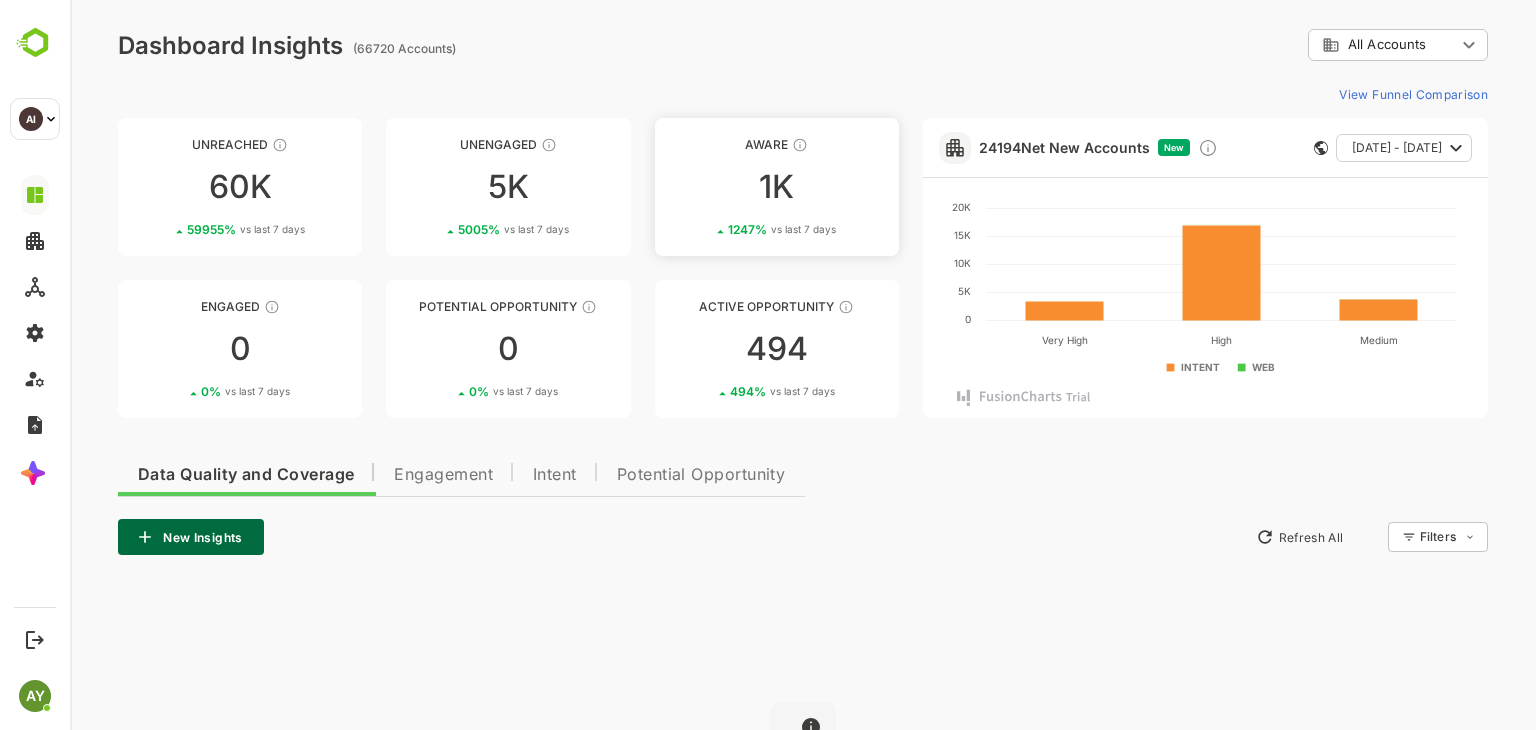 scroll, scrollTop: 0, scrollLeft: 0, axis: both 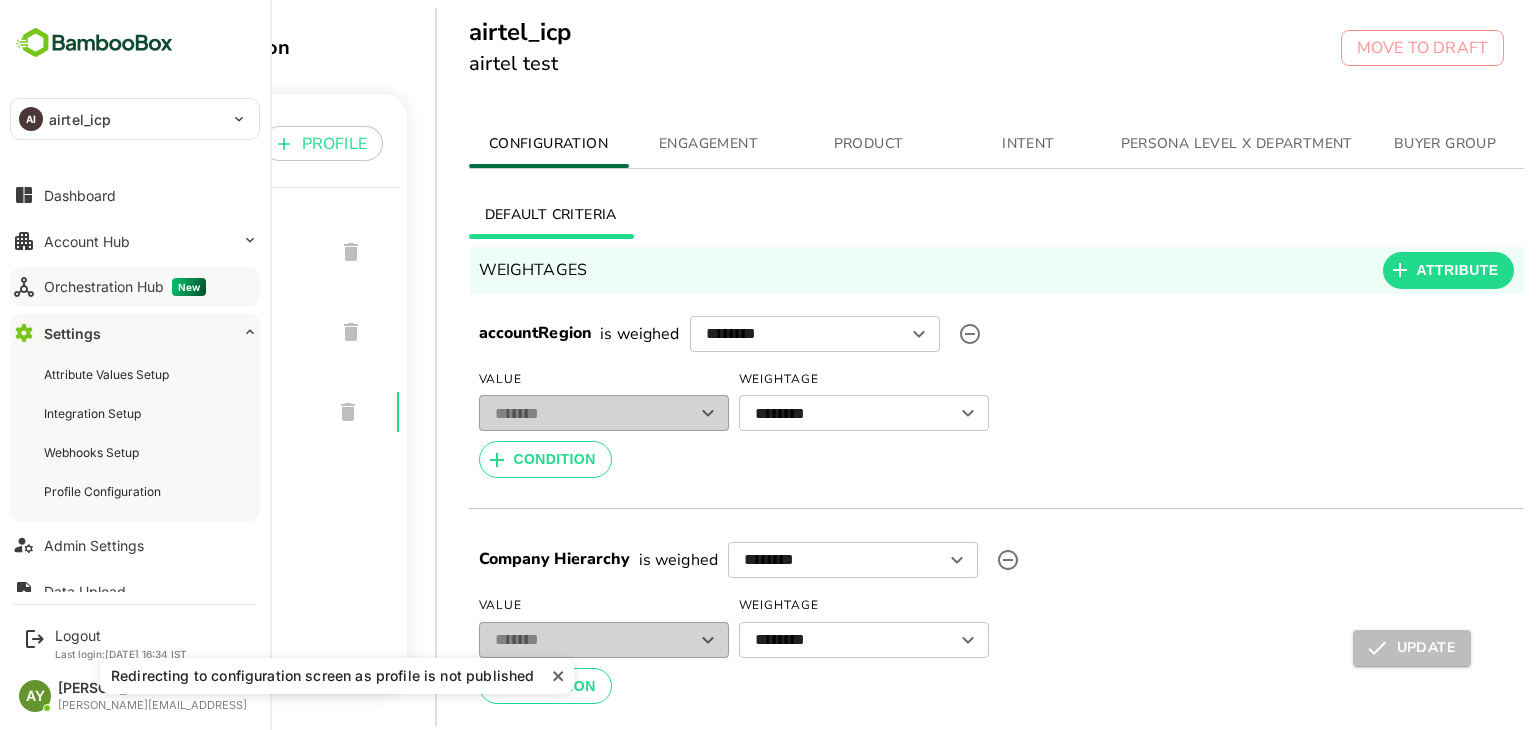 click on "Orchestration Hub New" at bounding box center [125, 287] 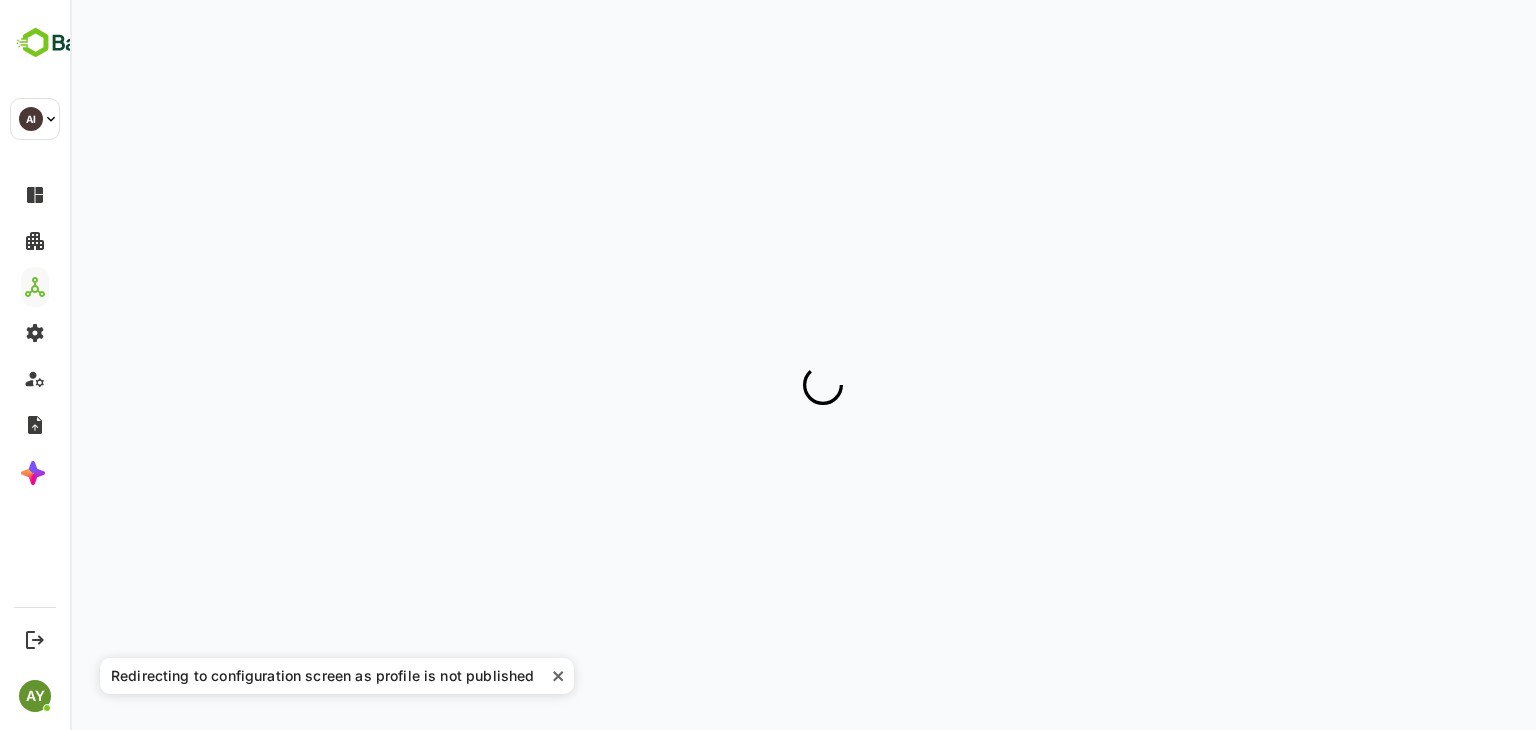 scroll, scrollTop: 0, scrollLeft: 0, axis: both 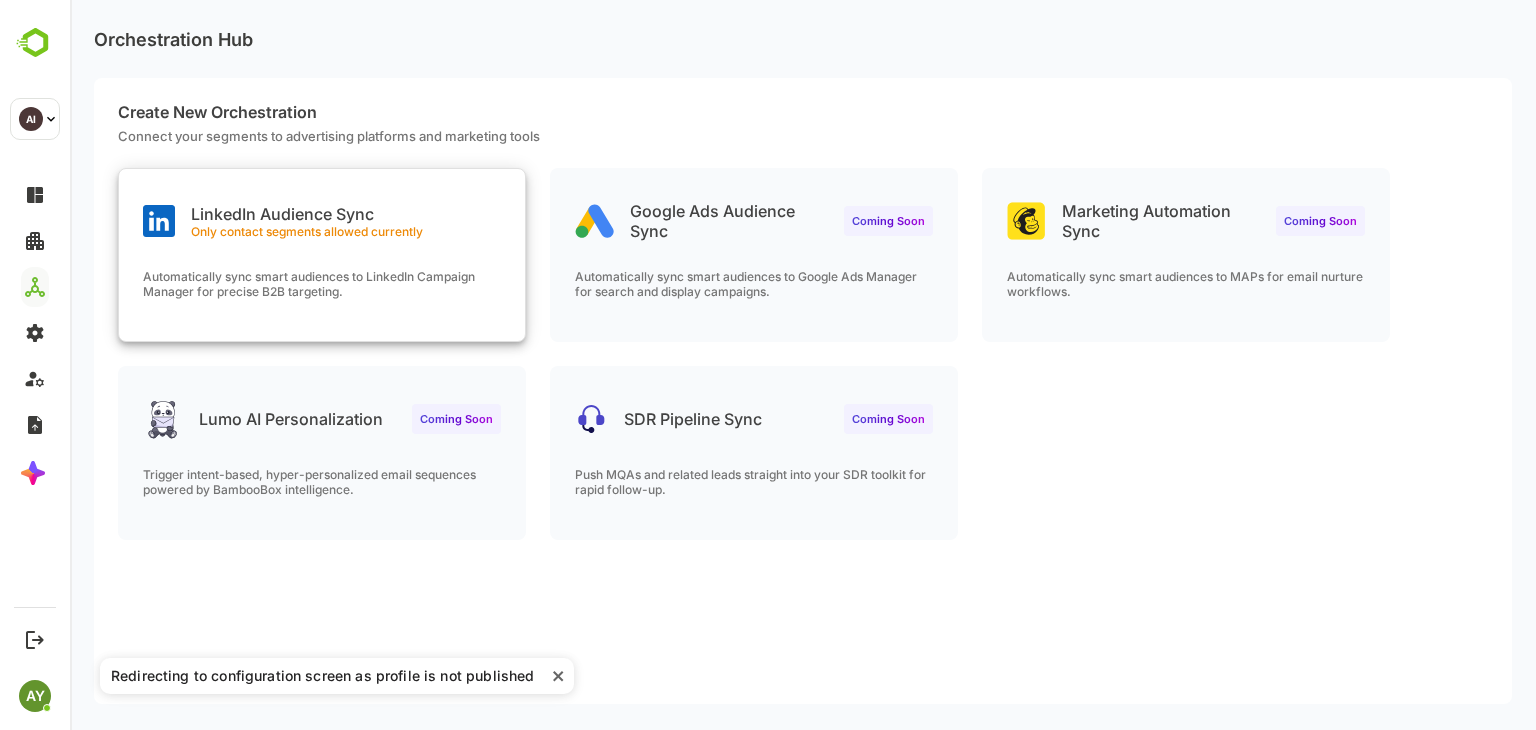 click on "Automatically sync smart audiences to LinkedIn Campaign Manager for precise B2B targeting." at bounding box center [322, 284] 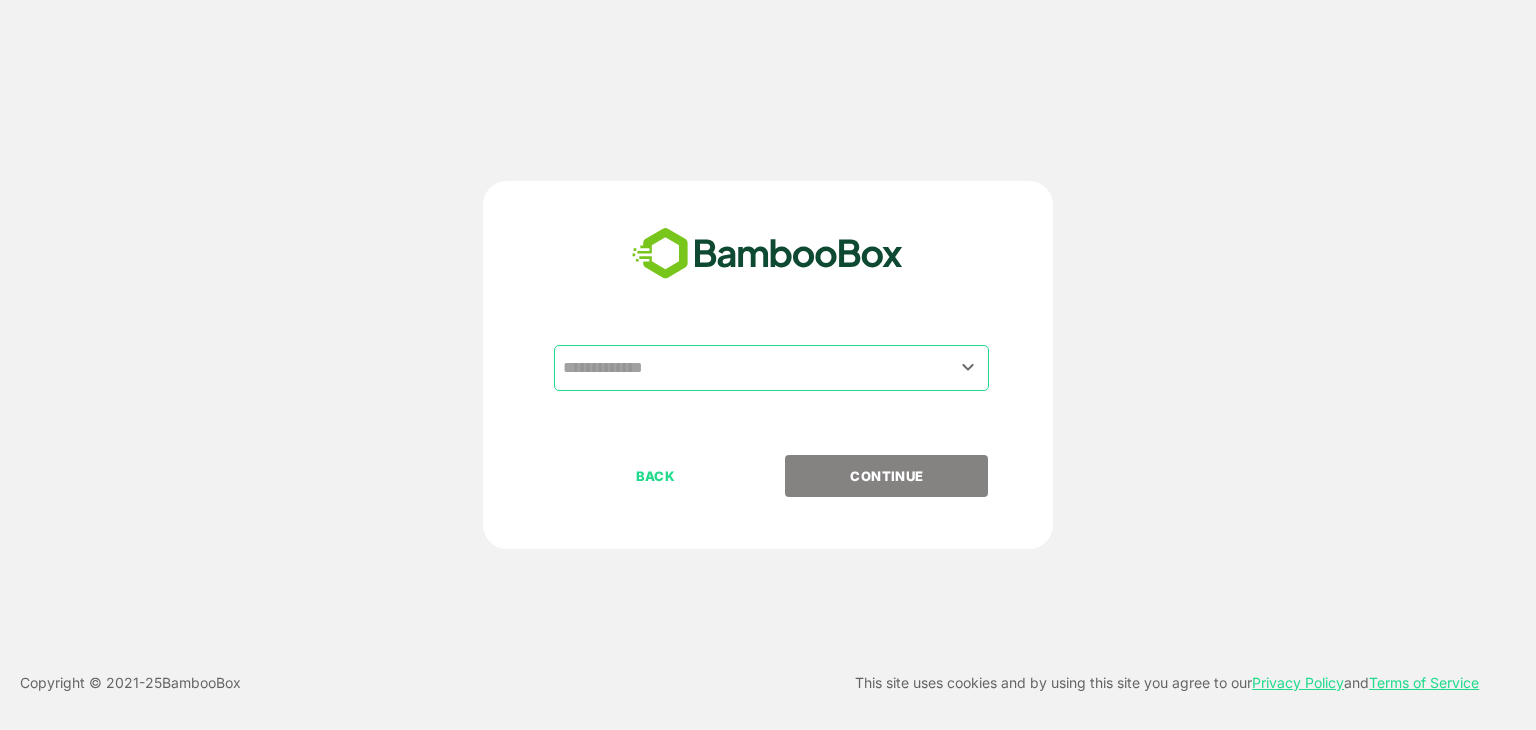 click at bounding box center (771, 368) 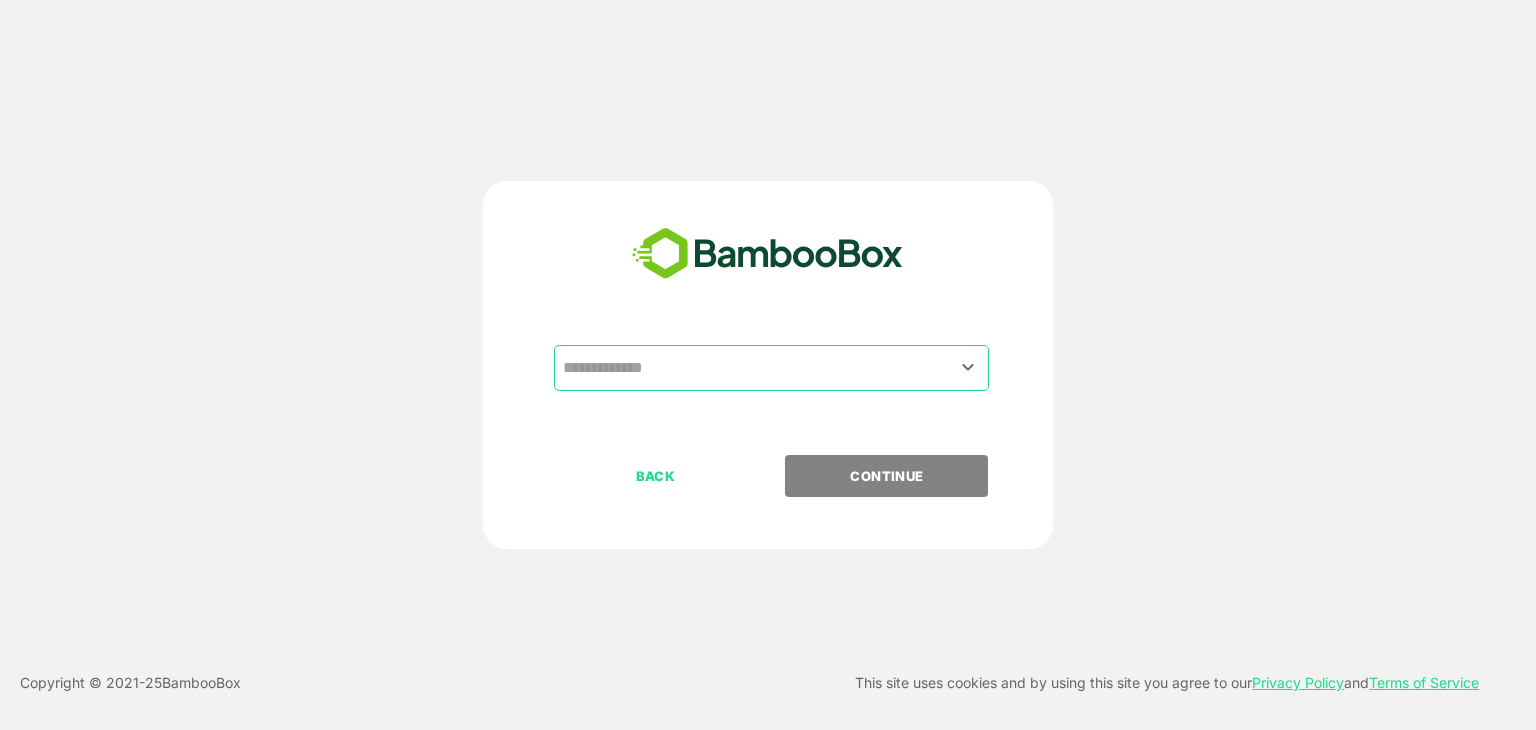 click at bounding box center [771, 368] 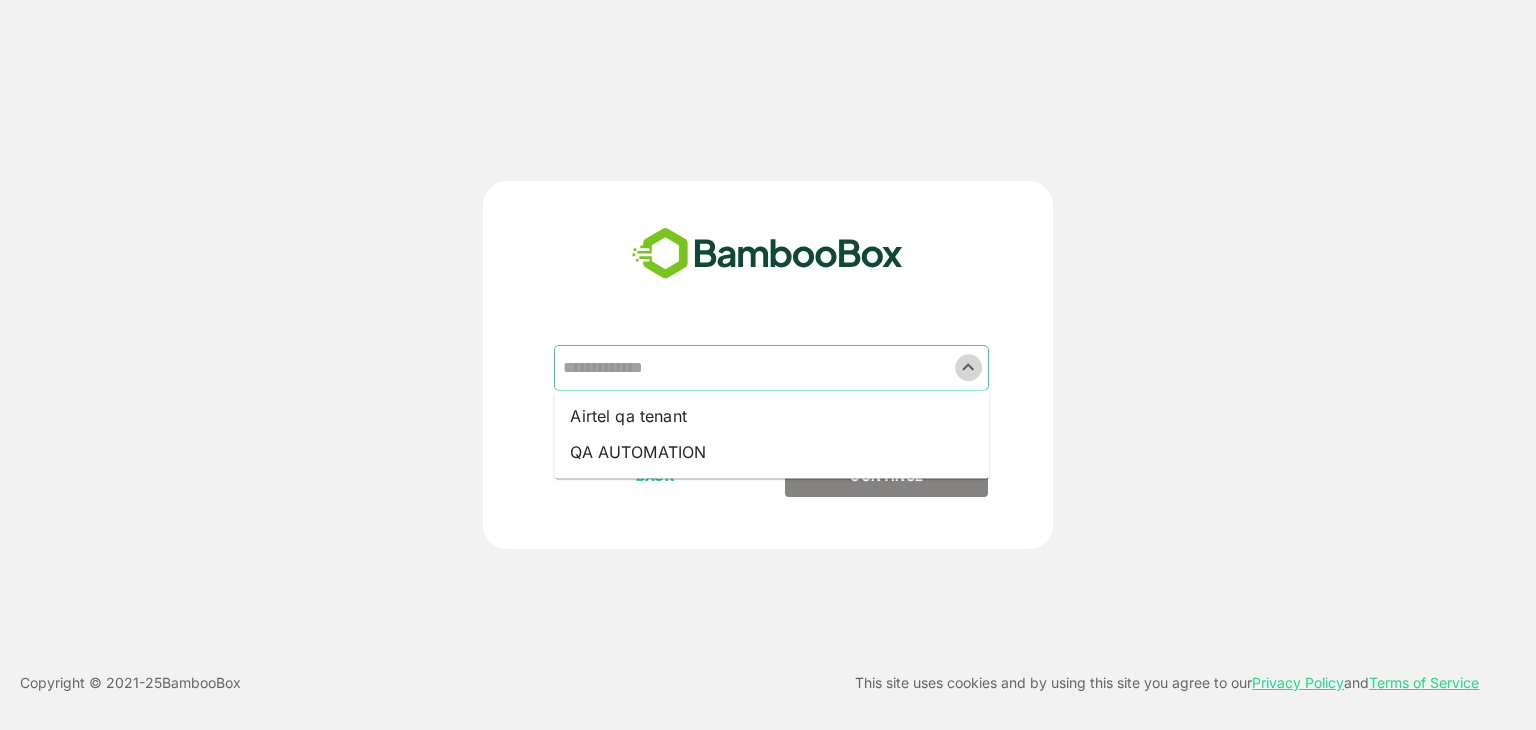 click 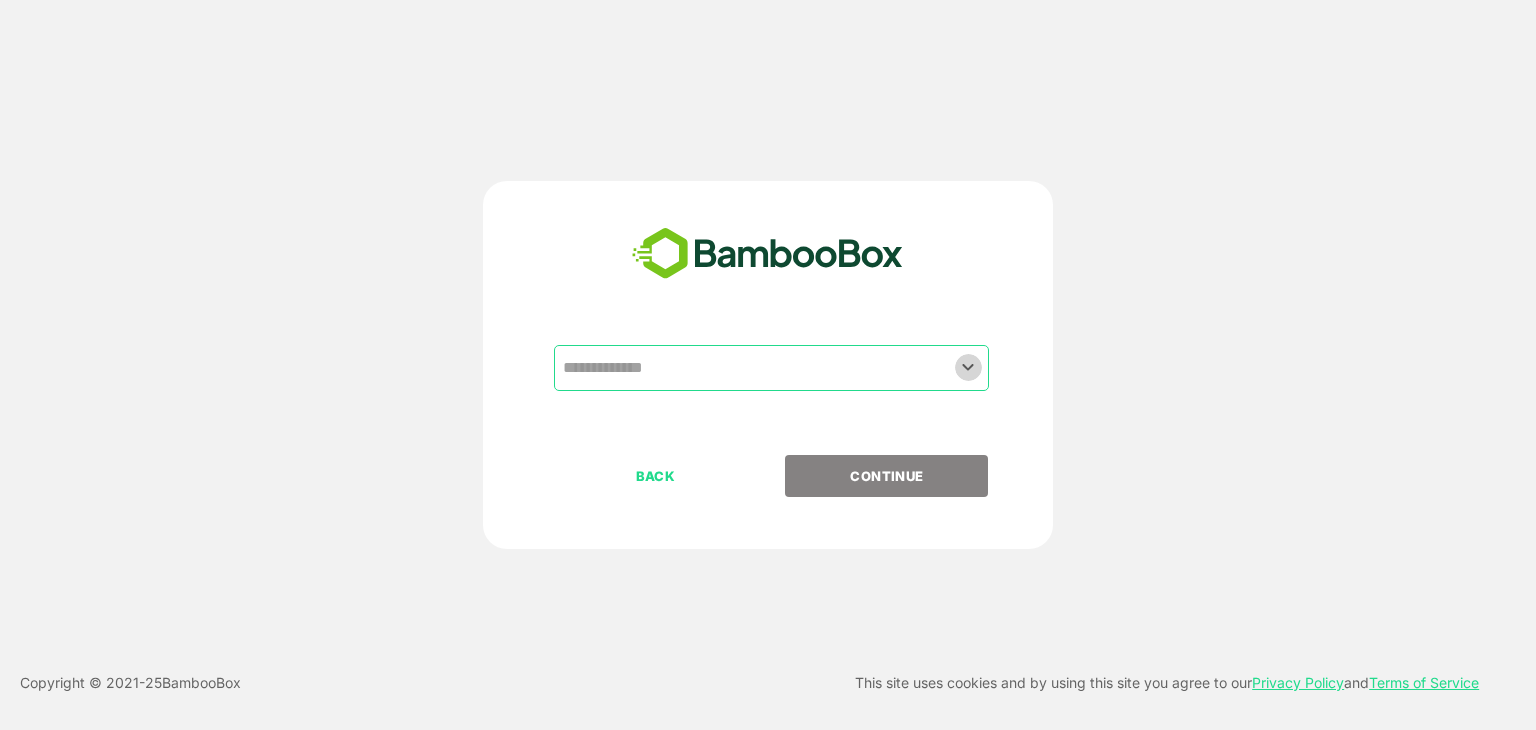 click 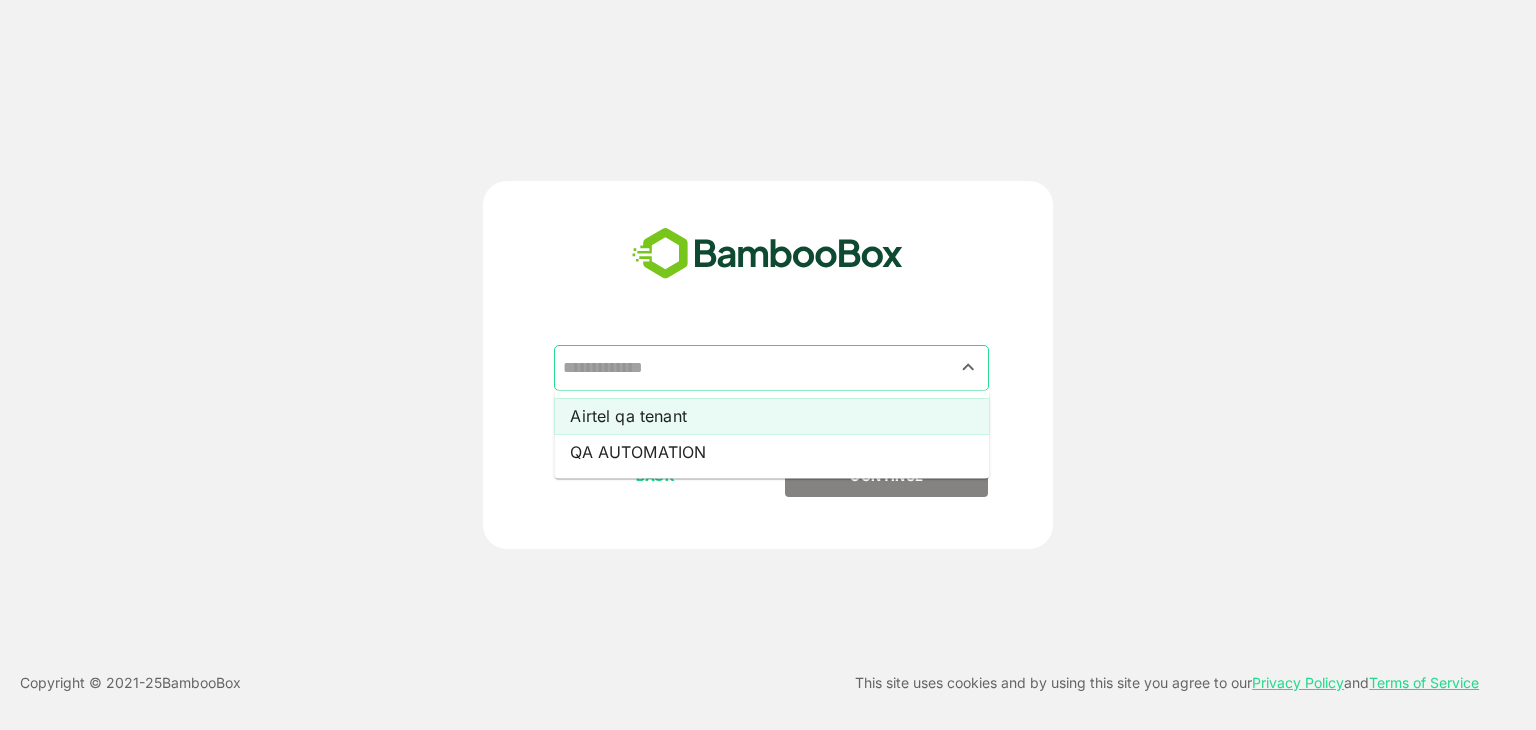 click on "Airtel qa tenant" at bounding box center (771, 416) 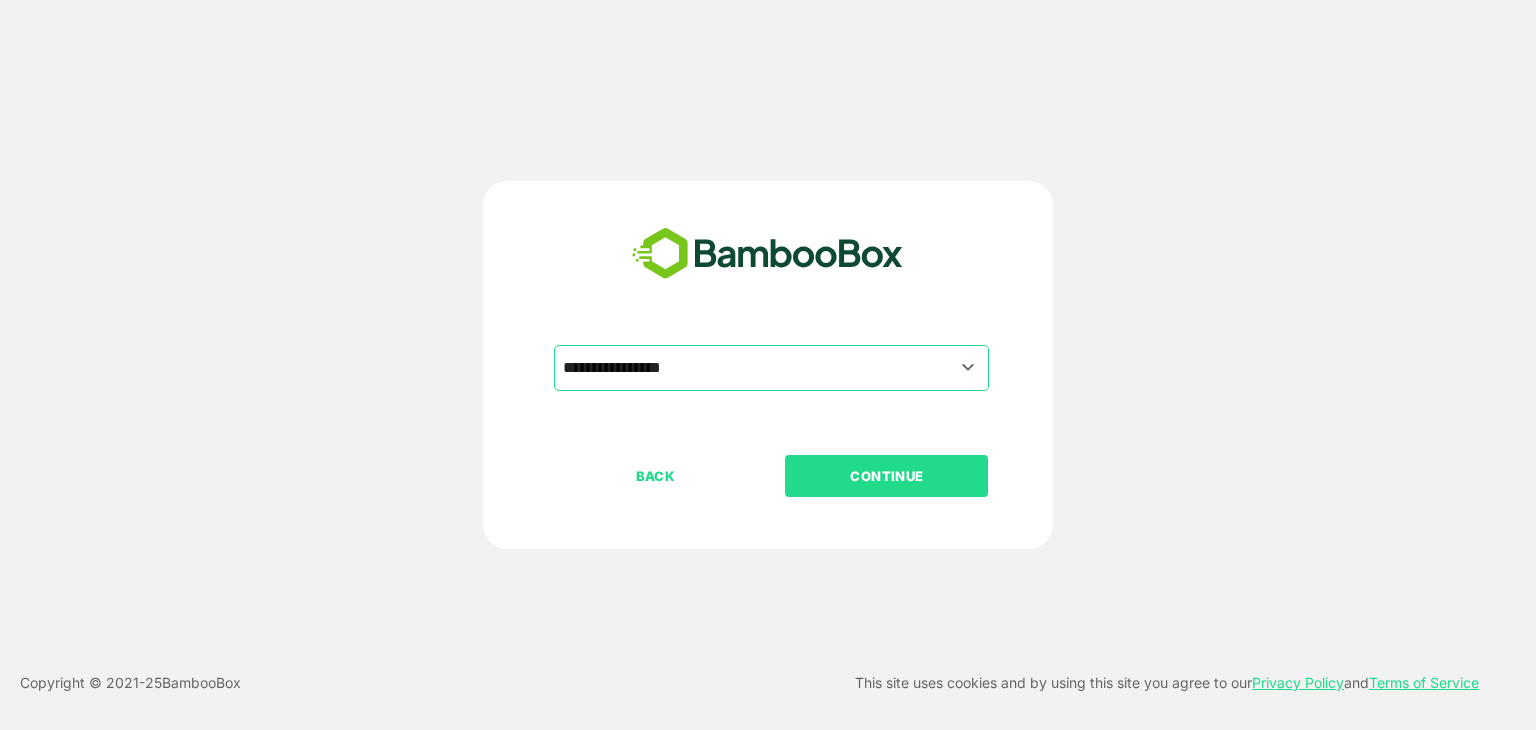 click on "CONTINUE" at bounding box center (887, 476) 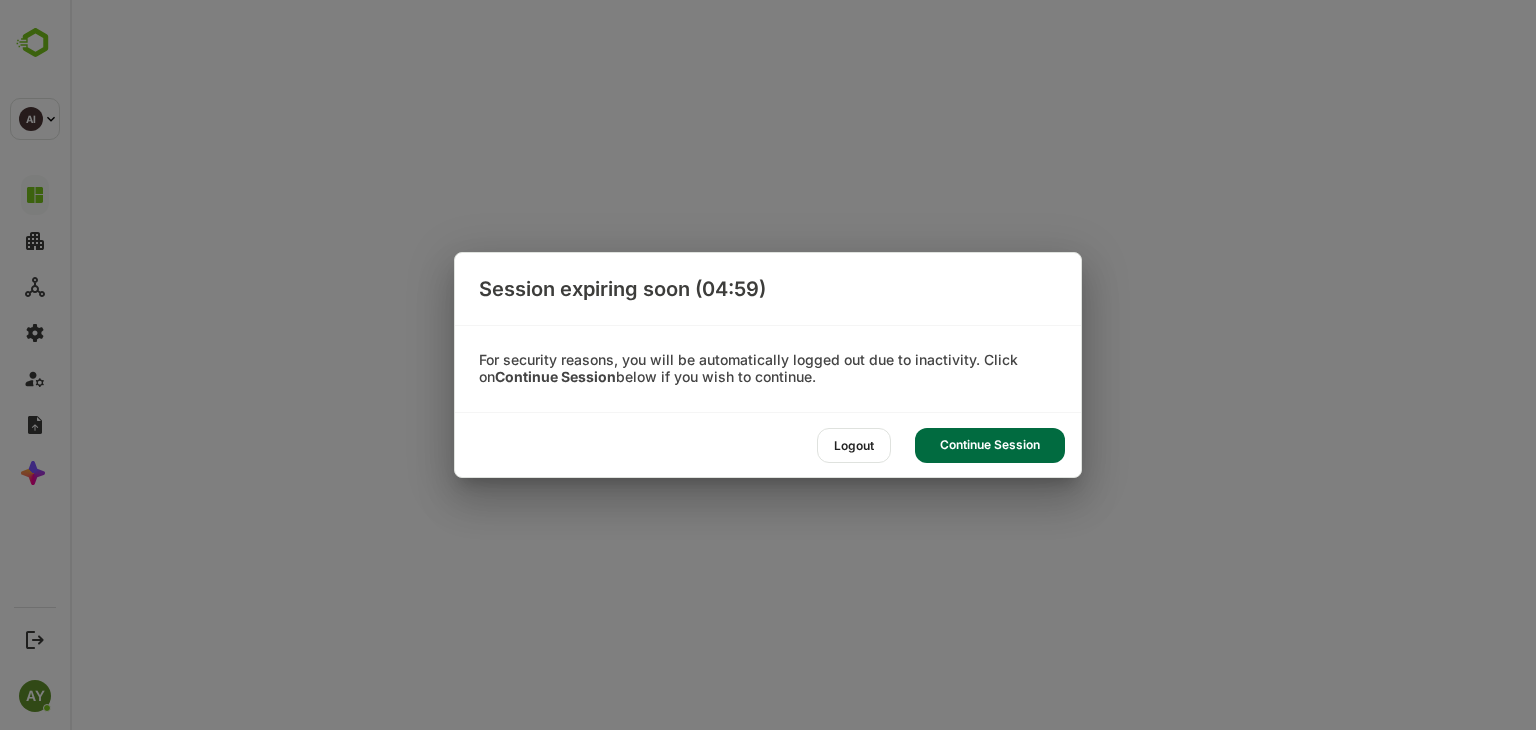 click on "Continue Session" at bounding box center [990, 445] 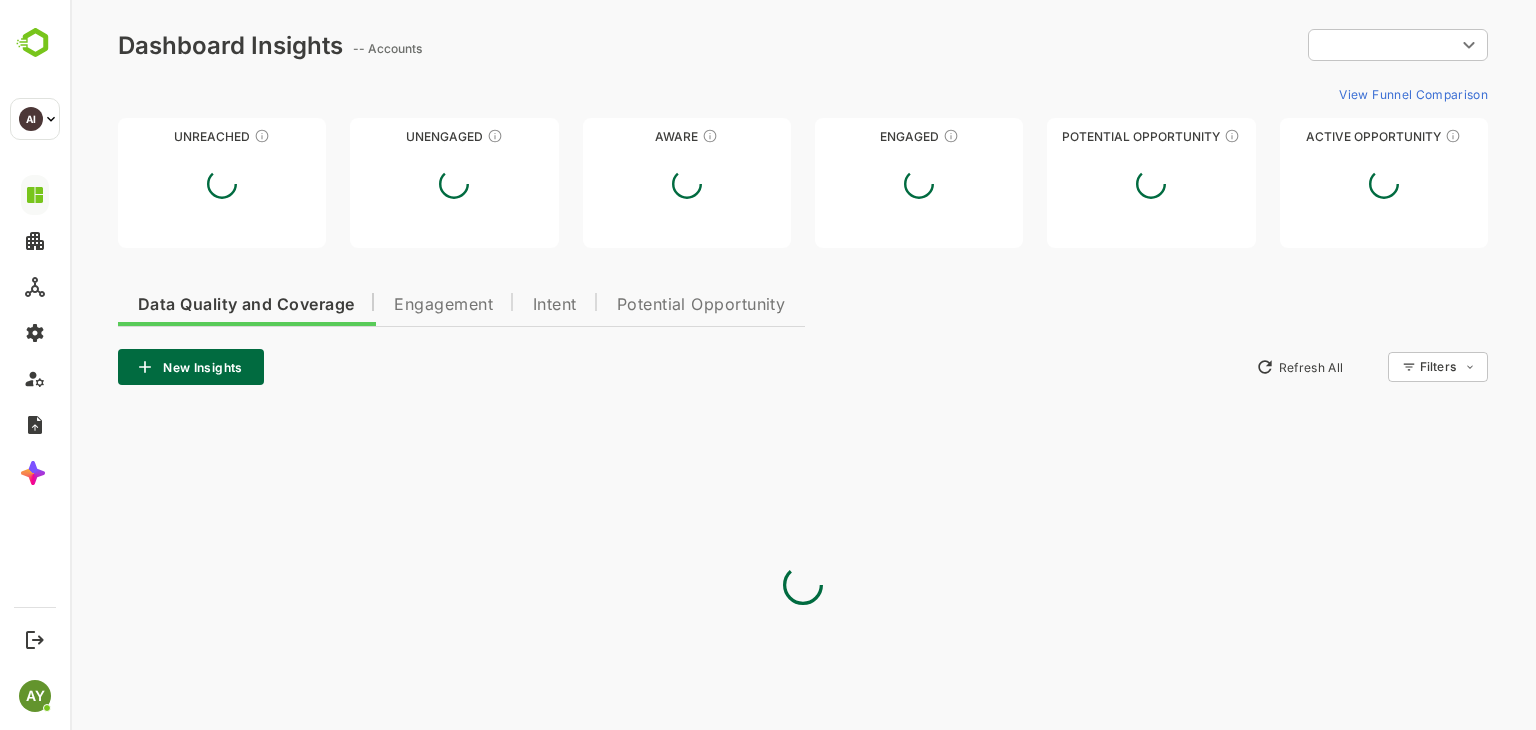 scroll, scrollTop: 0, scrollLeft: 0, axis: both 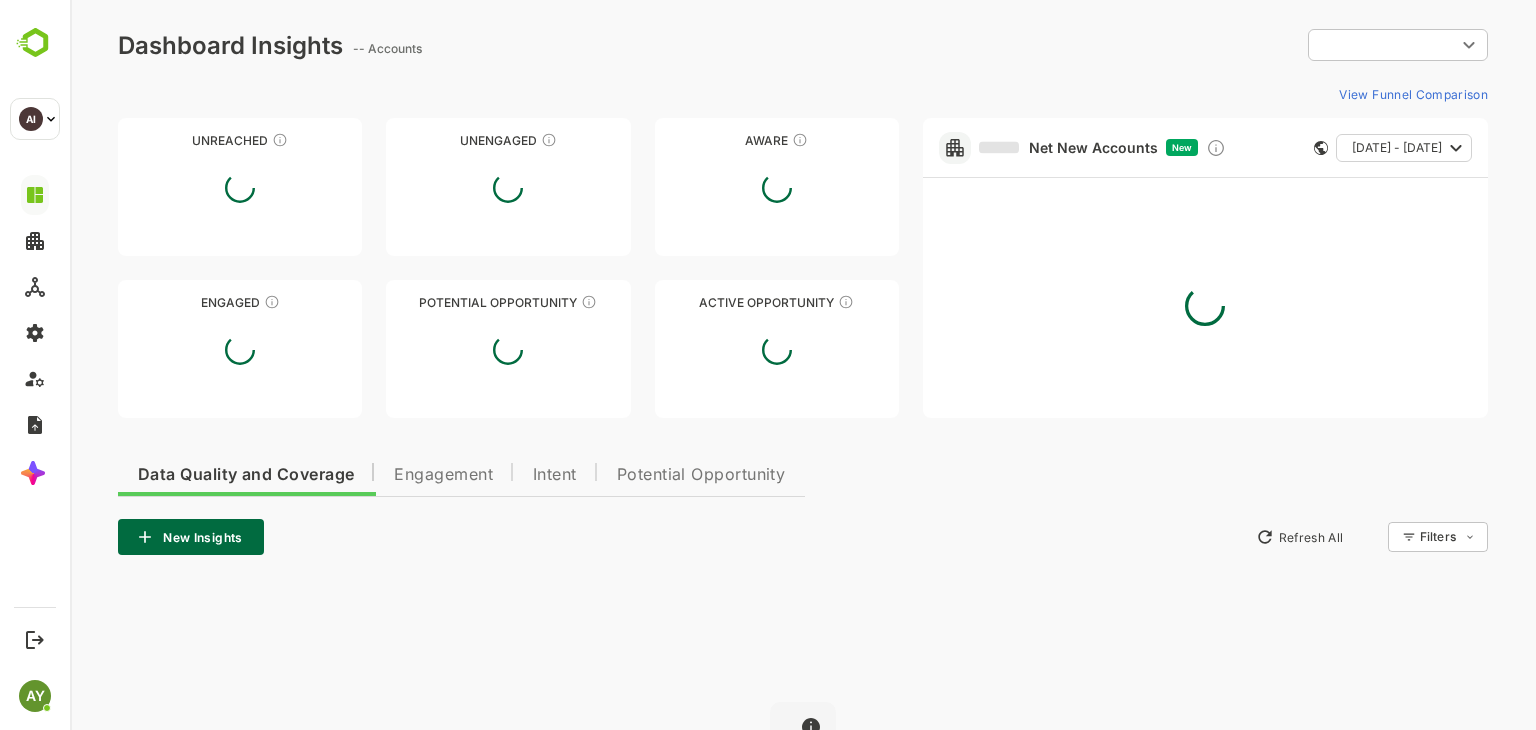 type on "**********" 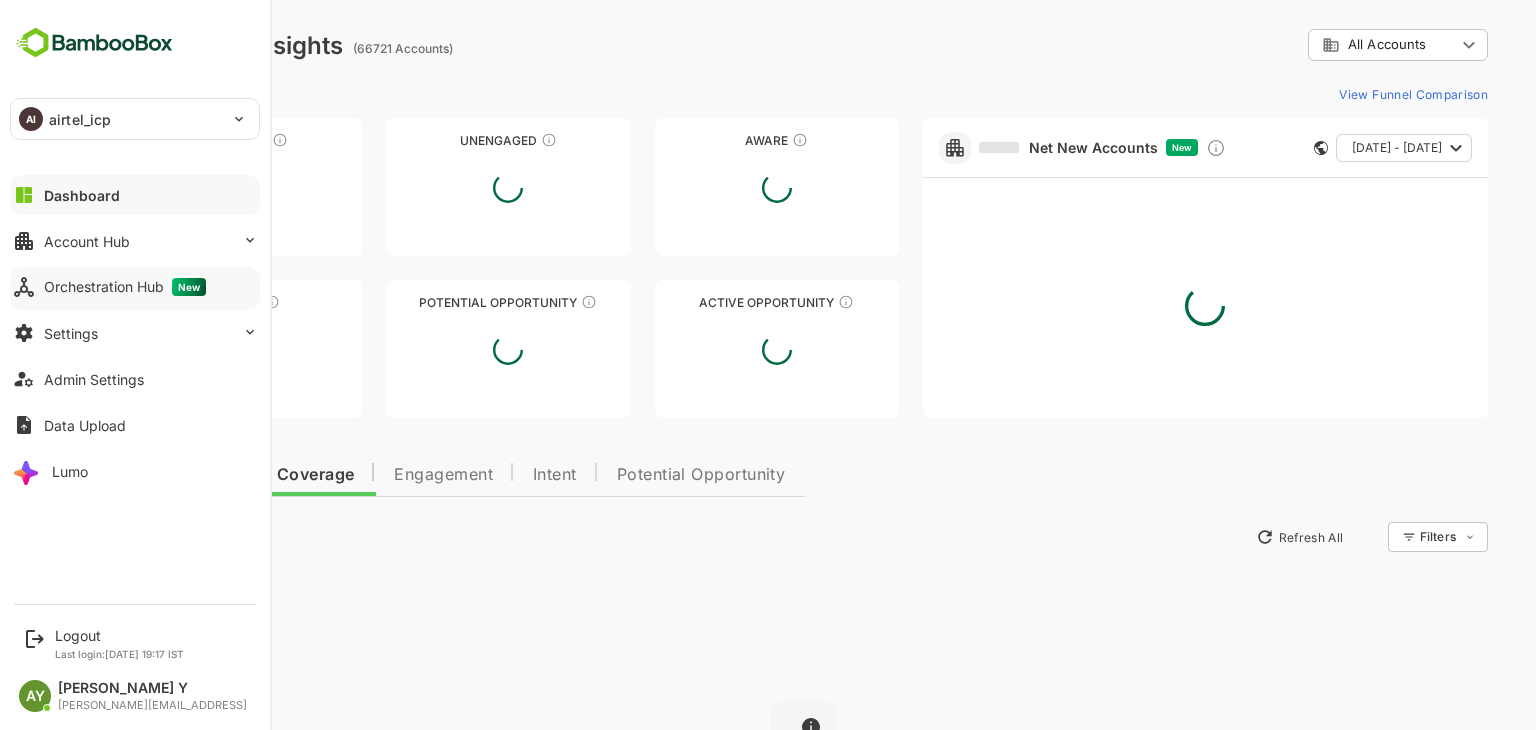 drag, startPoint x: 4, startPoint y: 286, endPoint x: 44, endPoint y: 299, distance: 42.059483 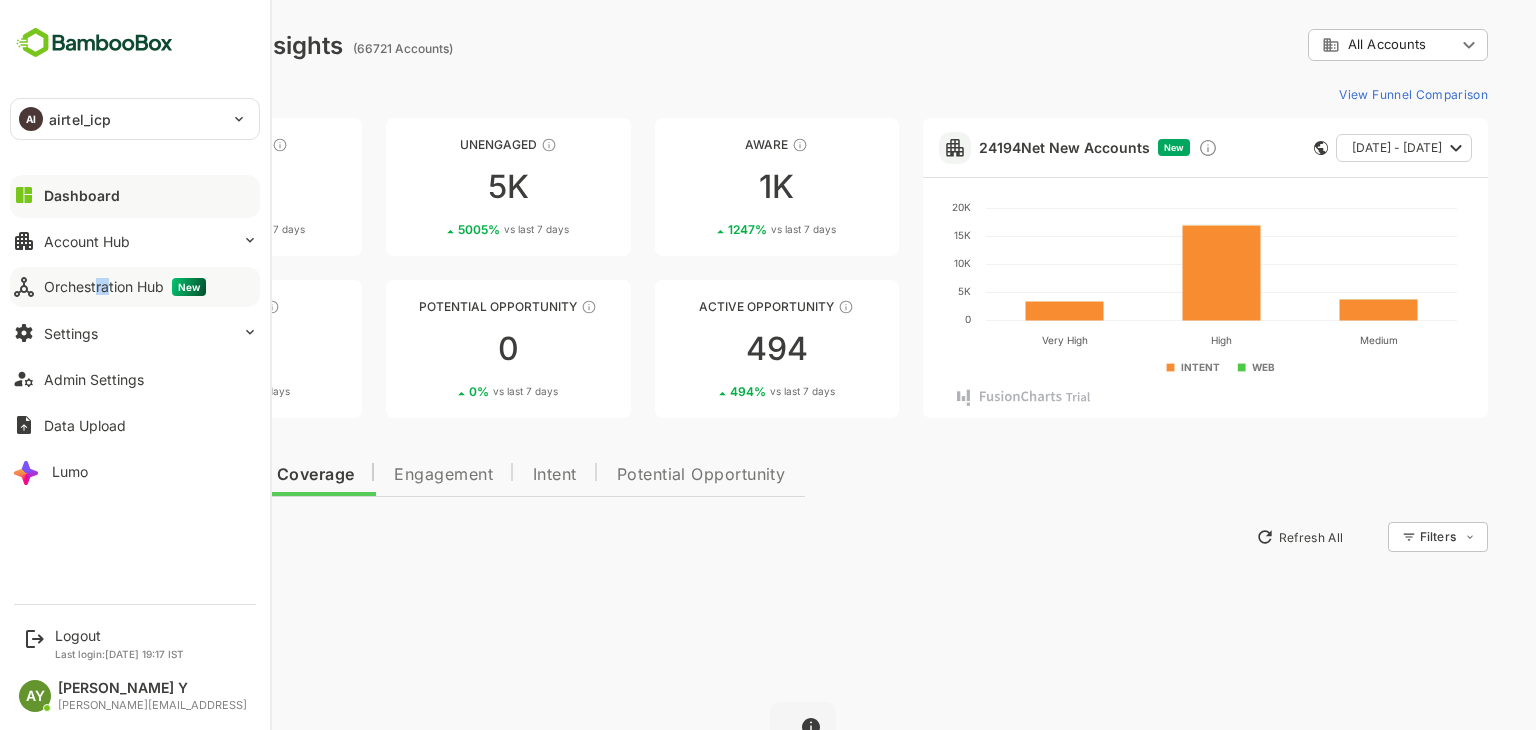 drag, startPoint x: 96, startPoint y: 264, endPoint x: 106, endPoint y: 281, distance: 19.723083 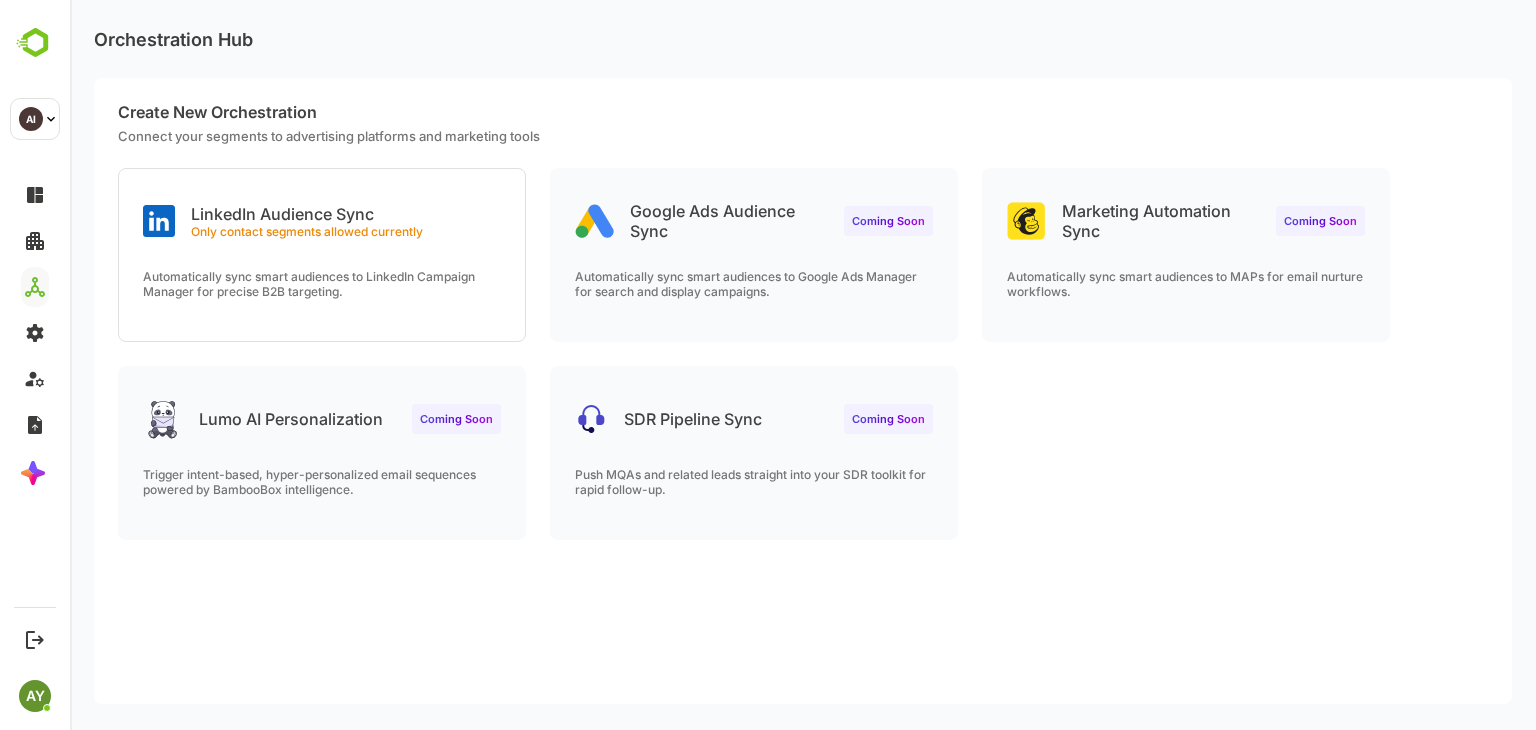 scroll, scrollTop: 0, scrollLeft: 0, axis: both 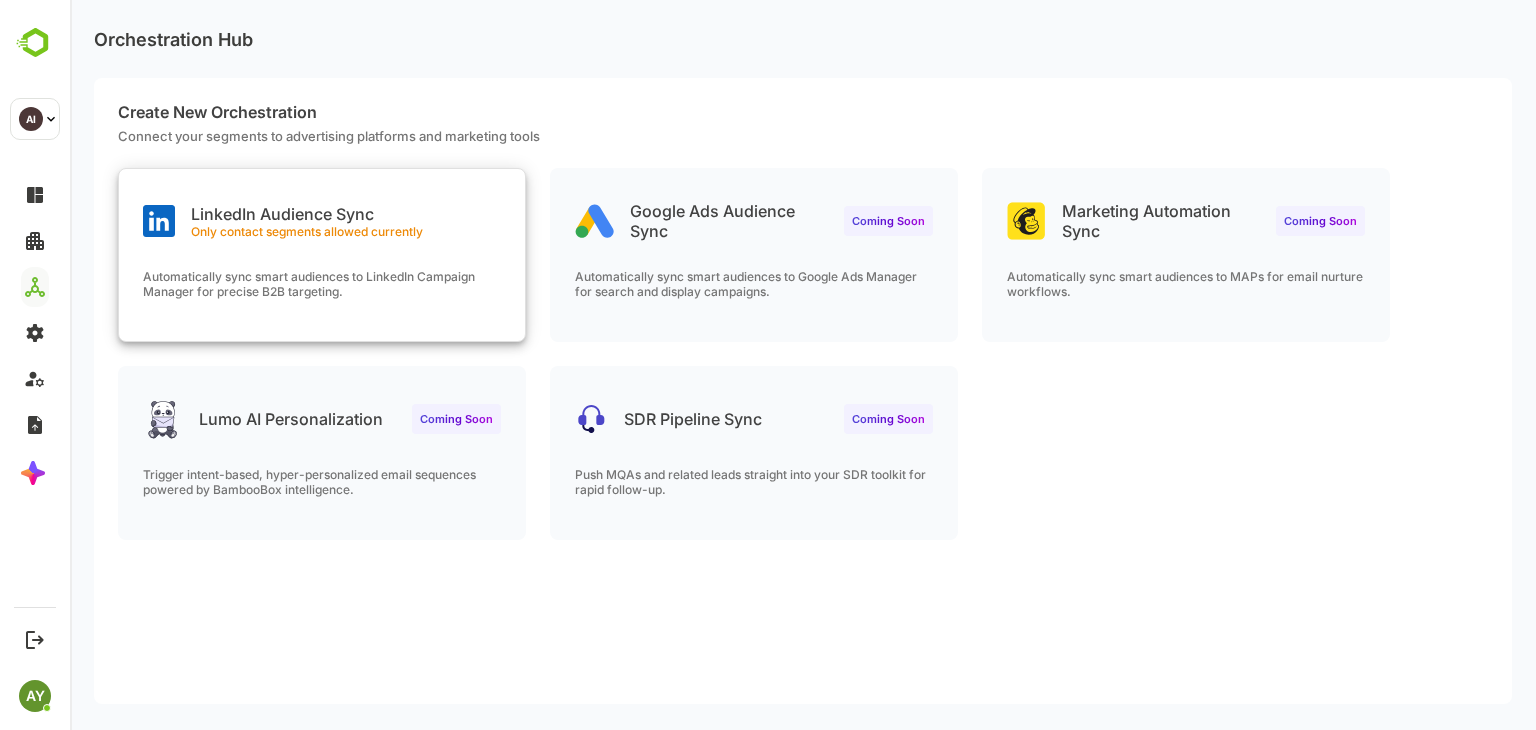 click on "LinkedIn Audience Sync Only contact segments allowed currently Automatically sync smart audiences to LinkedIn Campaign Manager for precise B2B targeting." at bounding box center (322, 255) 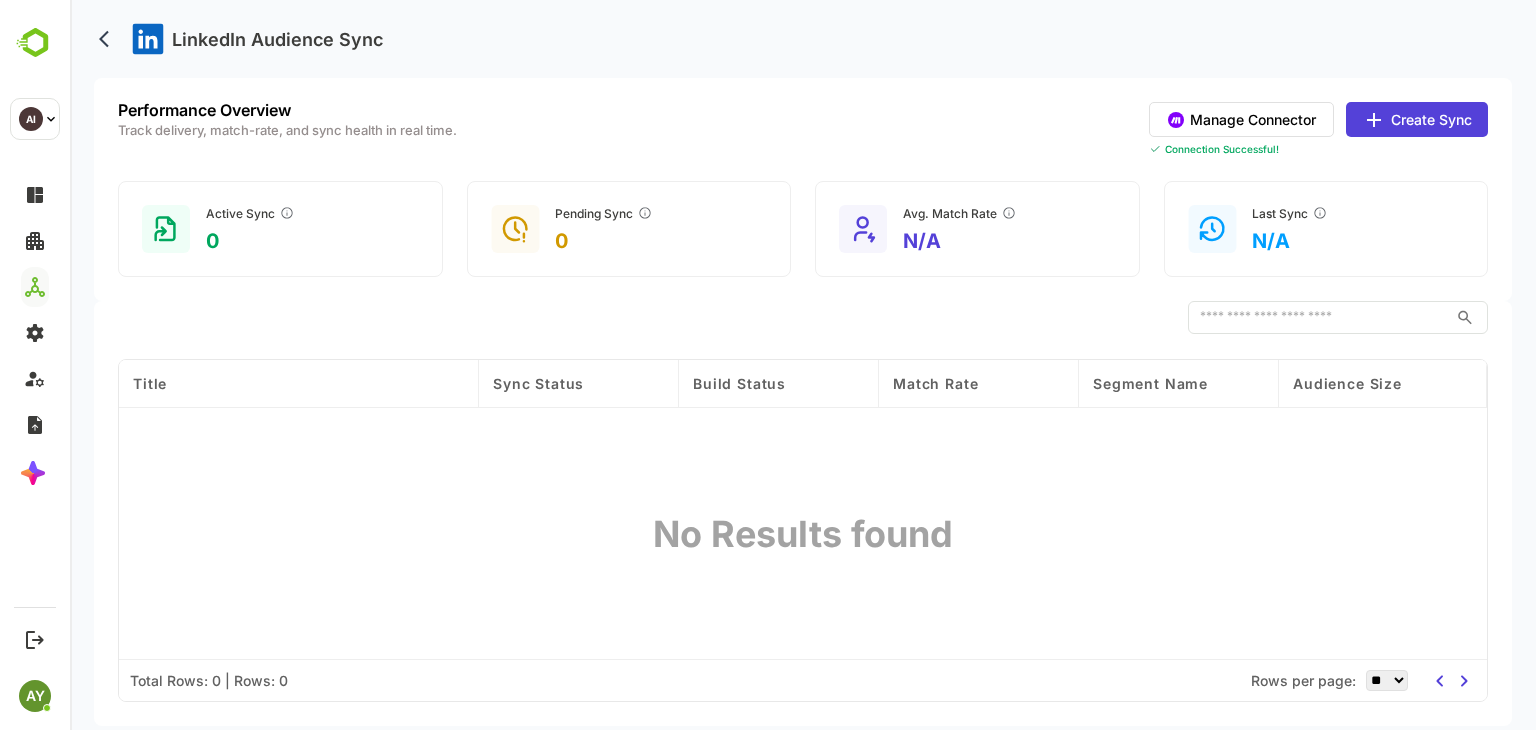 scroll, scrollTop: 0, scrollLeft: 2, axis: horizontal 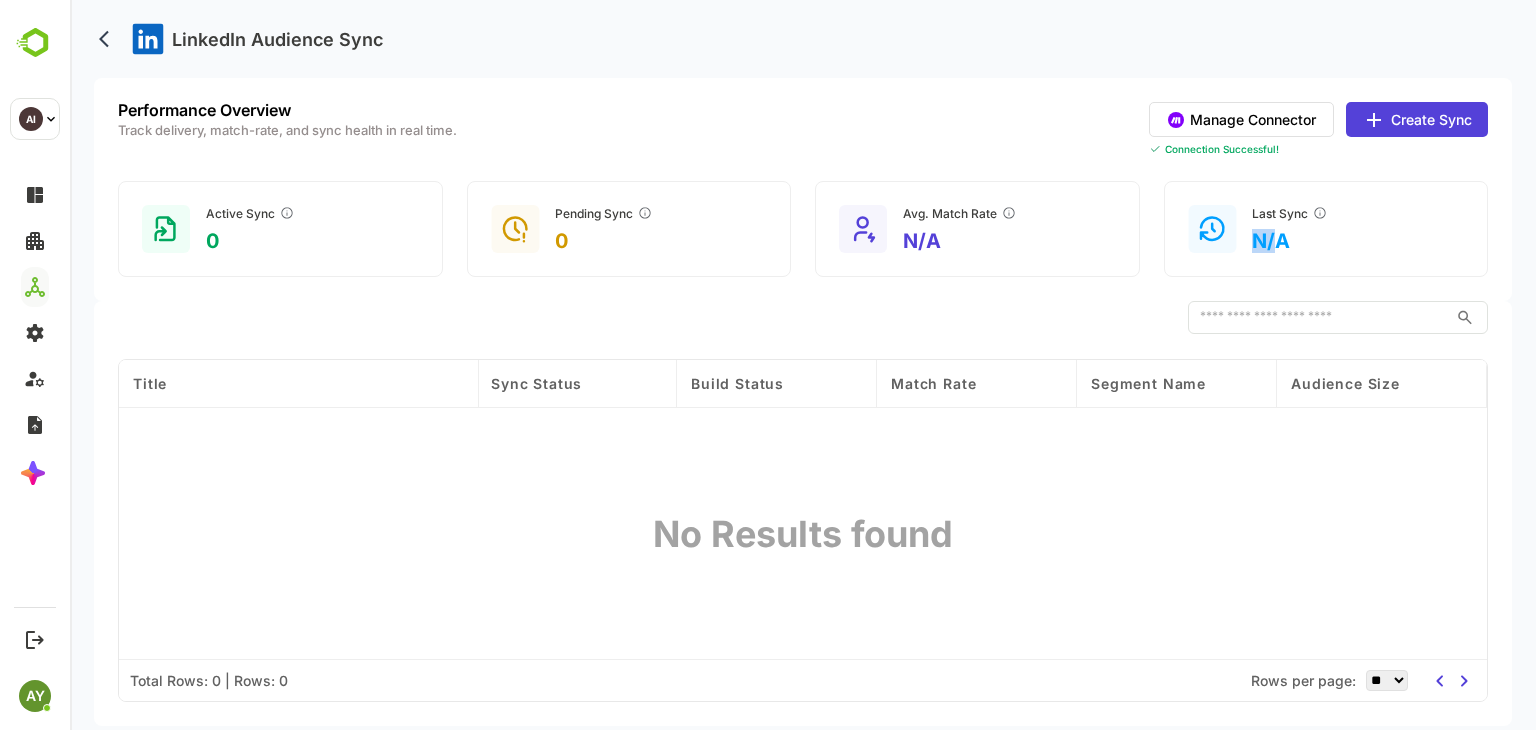 drag, startPoint x: 1278, startPoint y: 249, endPoint x: 1257, endPoint y: 244, distance: 21.587032 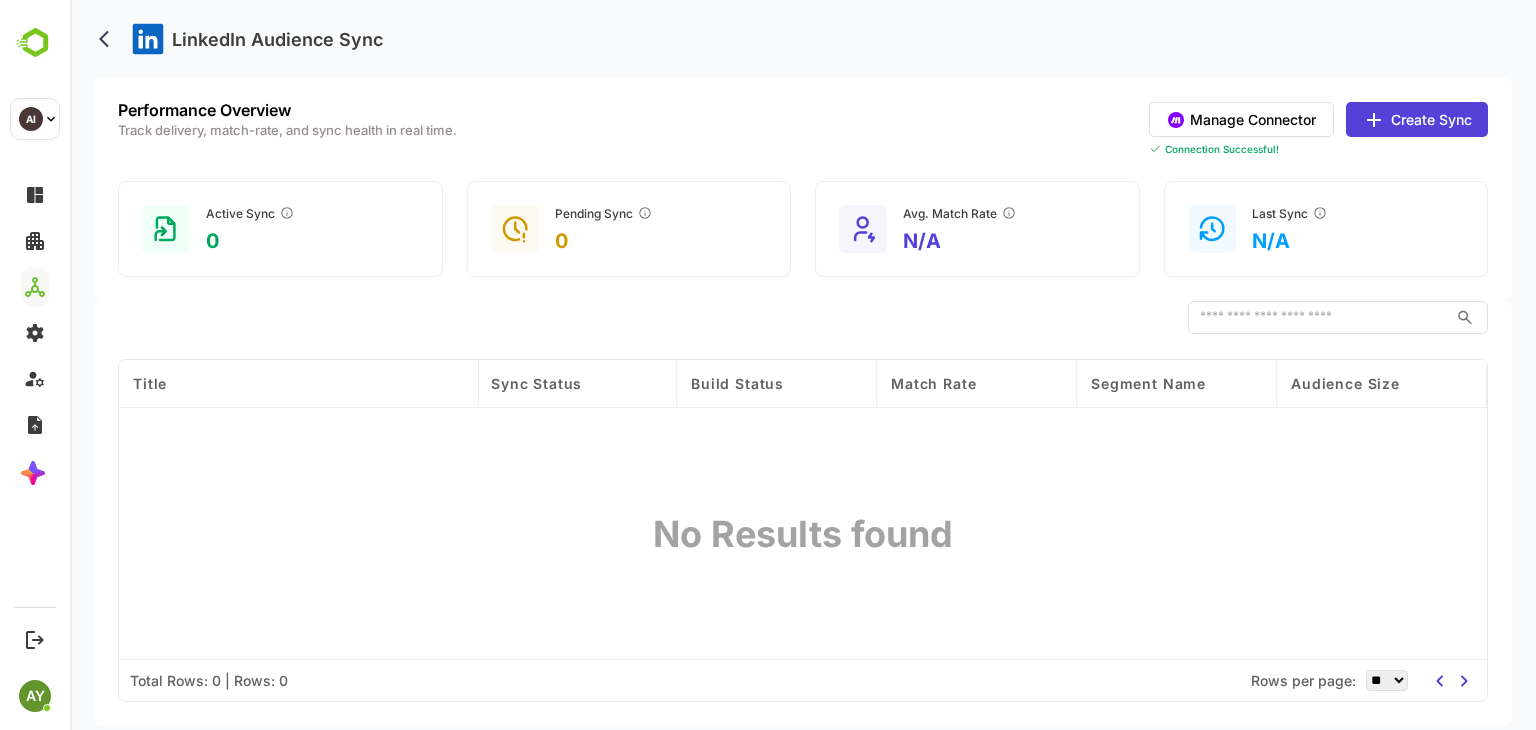 click on "N/A" at bounding box center (1290, 241) 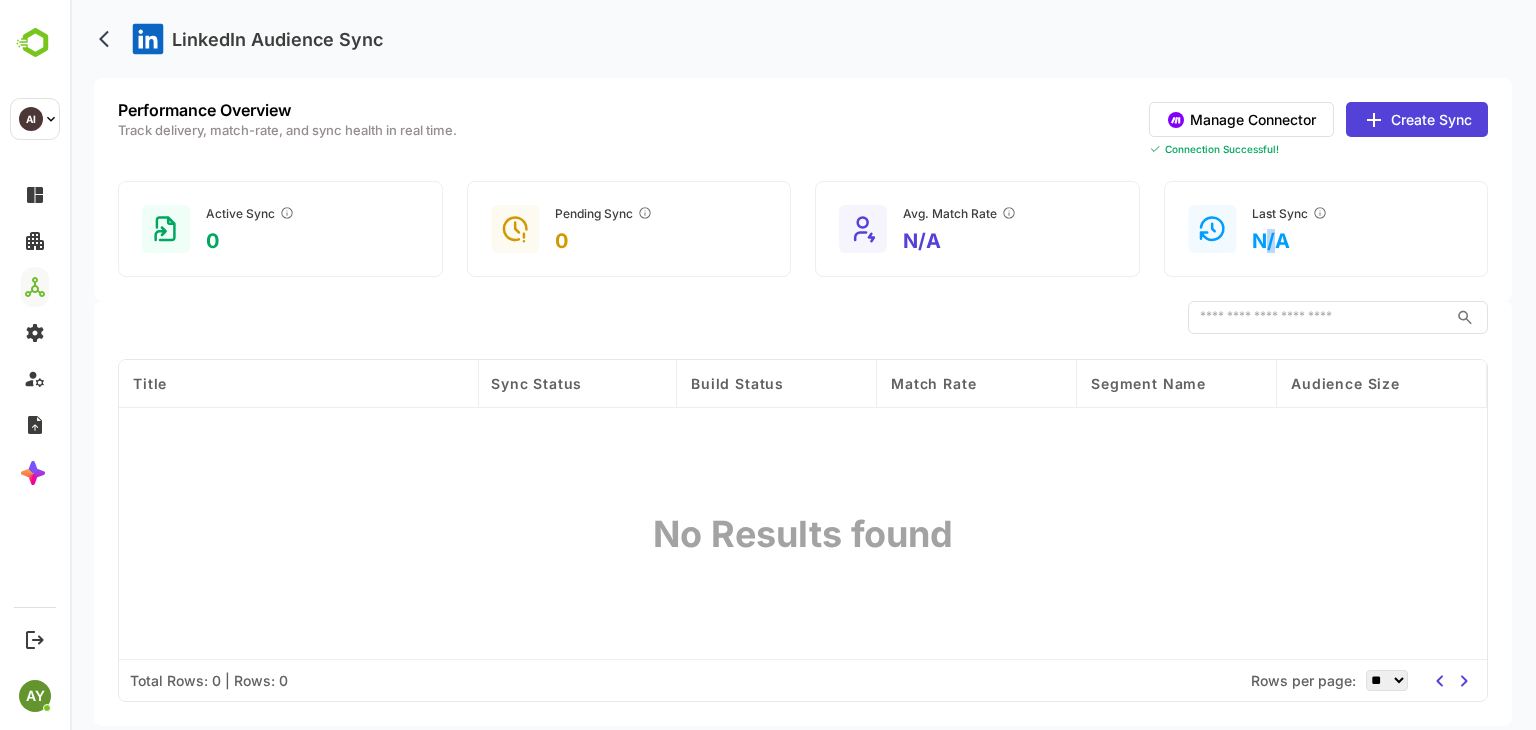 click on "N/A" at bounding box center (1290, 241) 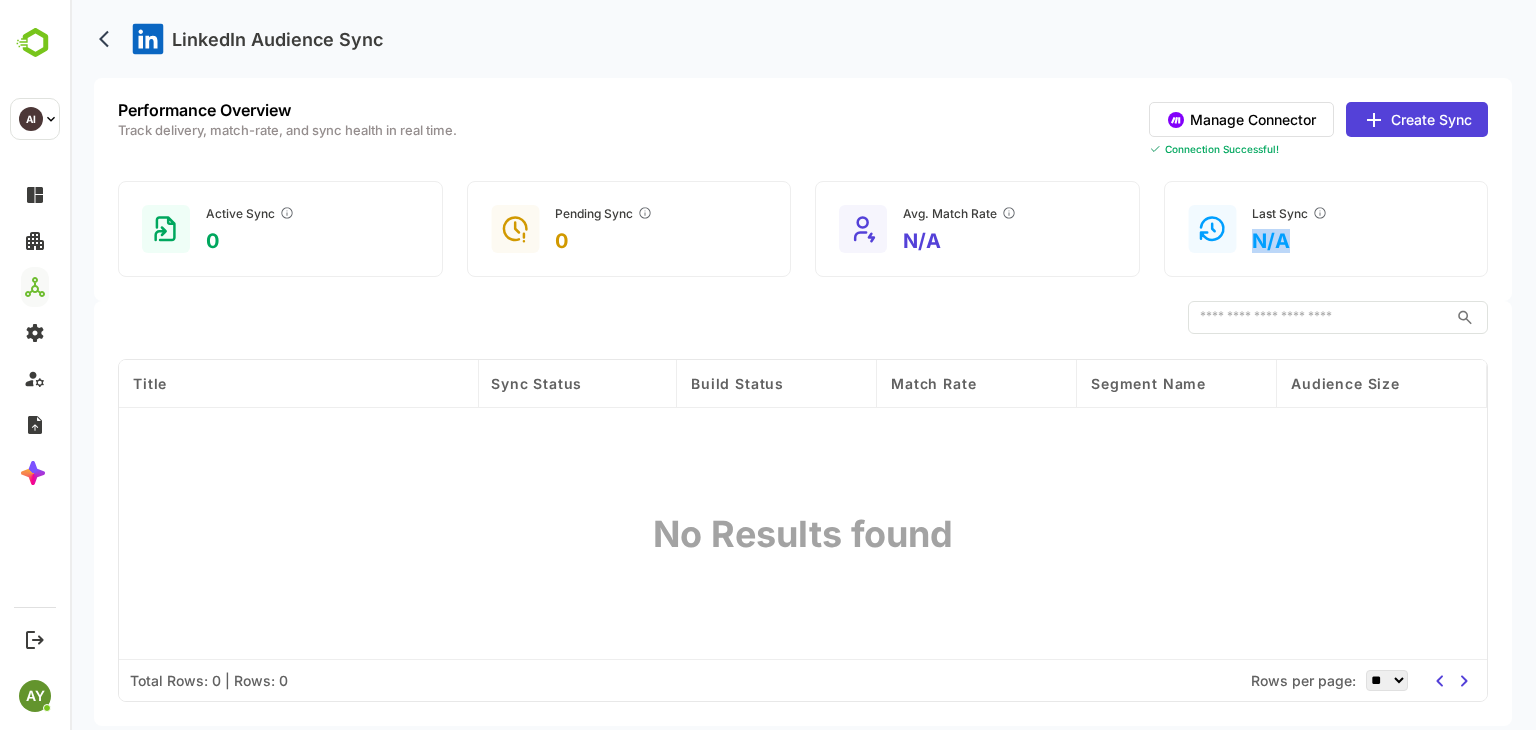 click on "N/A" at bounding box center [1290, 241] 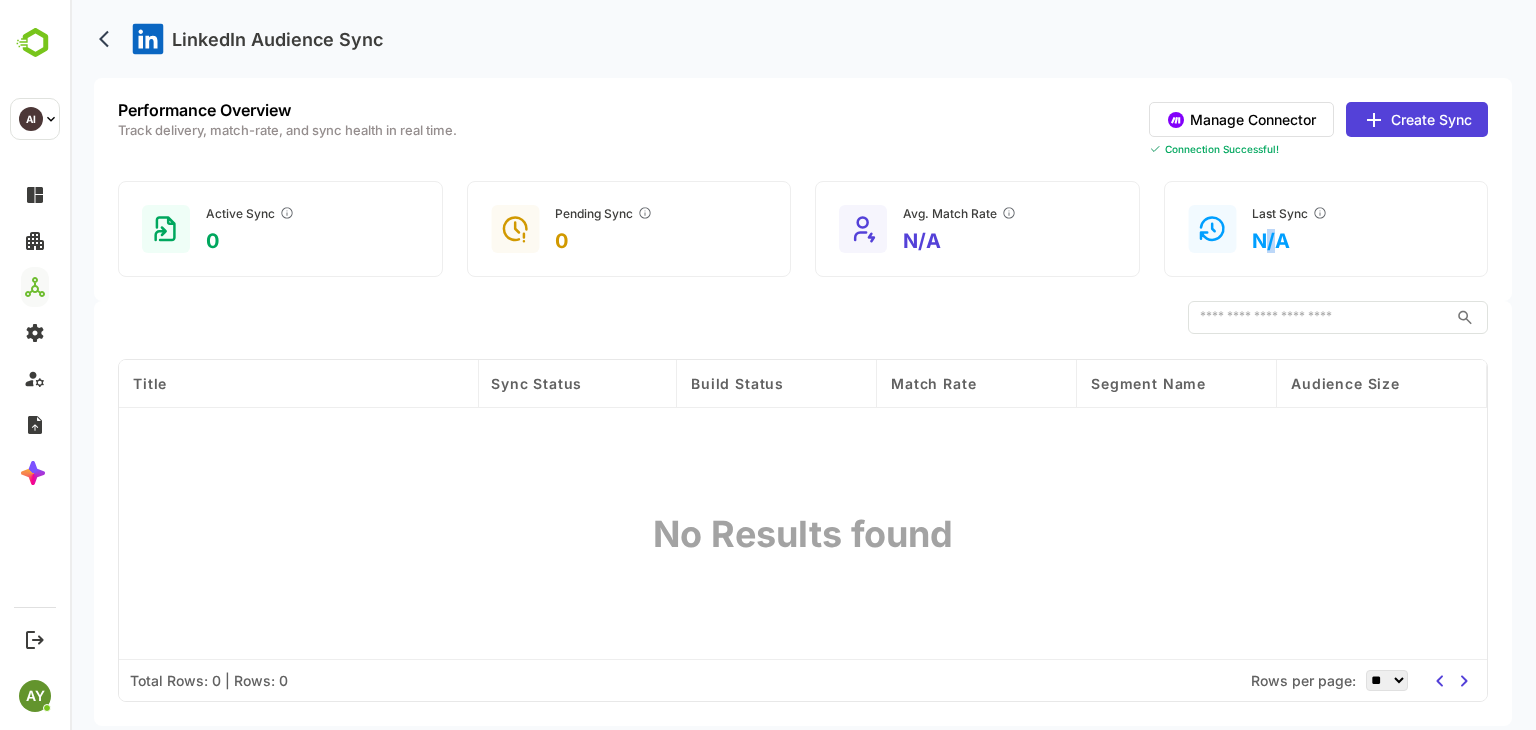 click on "N/A" at bounding box center (1290, 241) 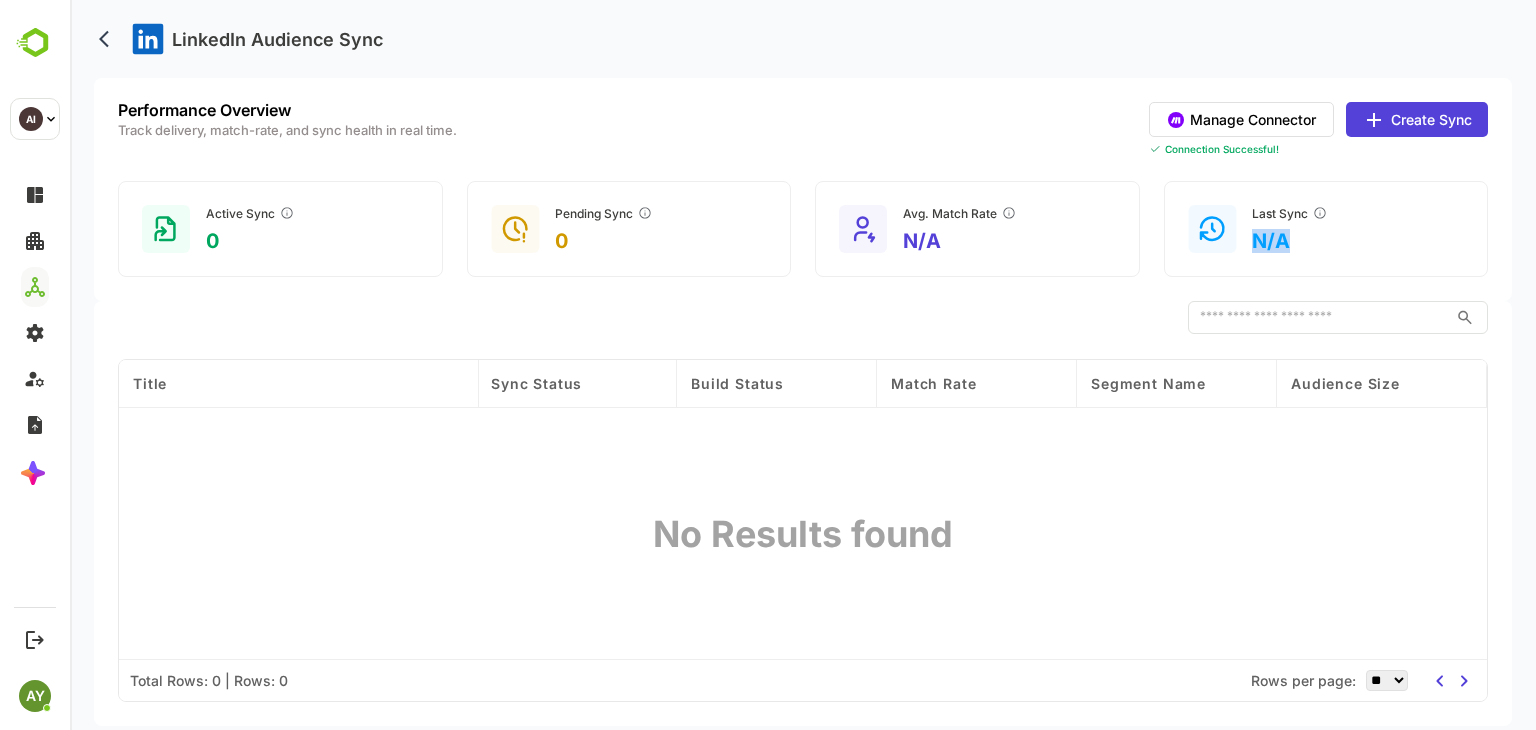click on "N/A" at bounding box center (1290, 241) 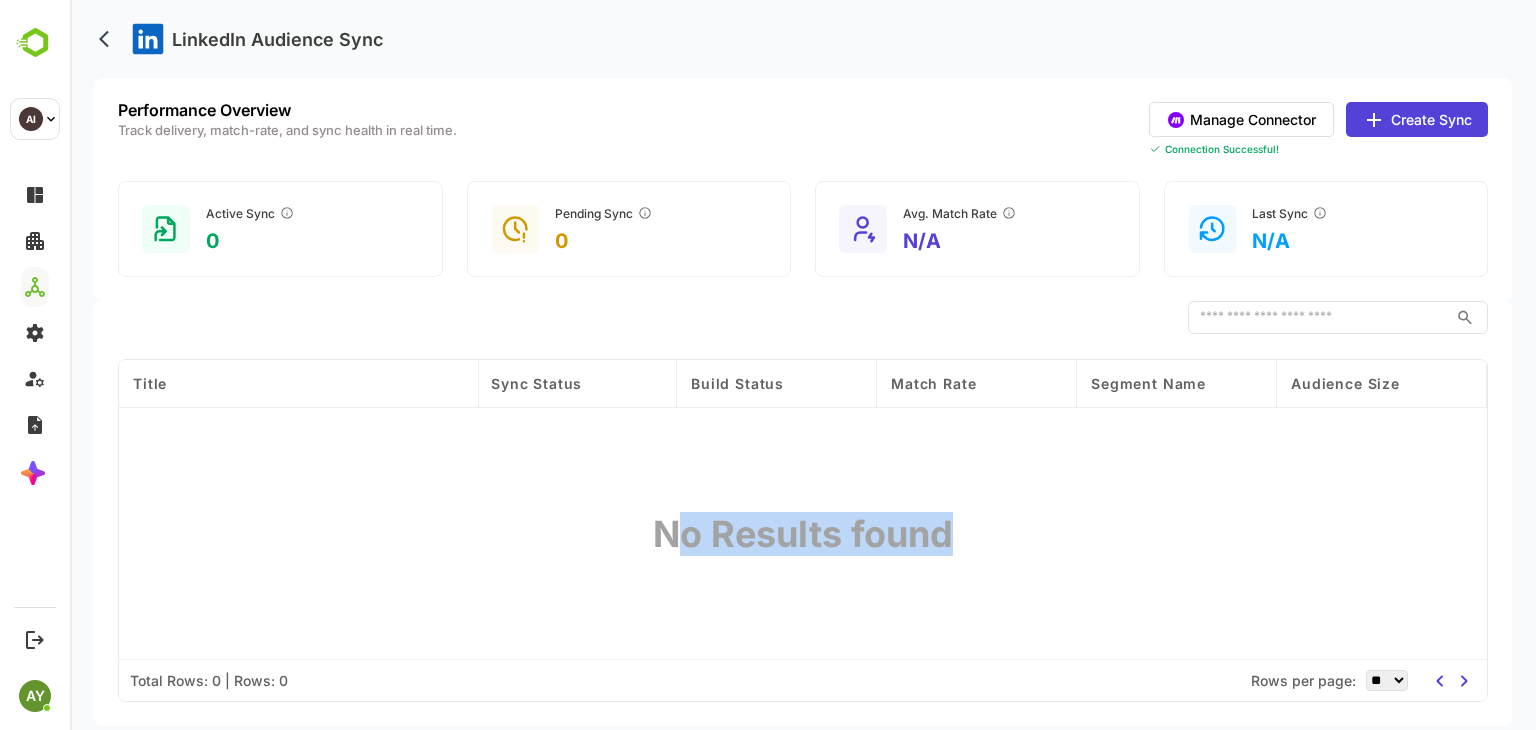 drag, startPoint x: 668, startPoint y: 527, endPoint x: 984, endPoint y: 538, distance: 316.1914 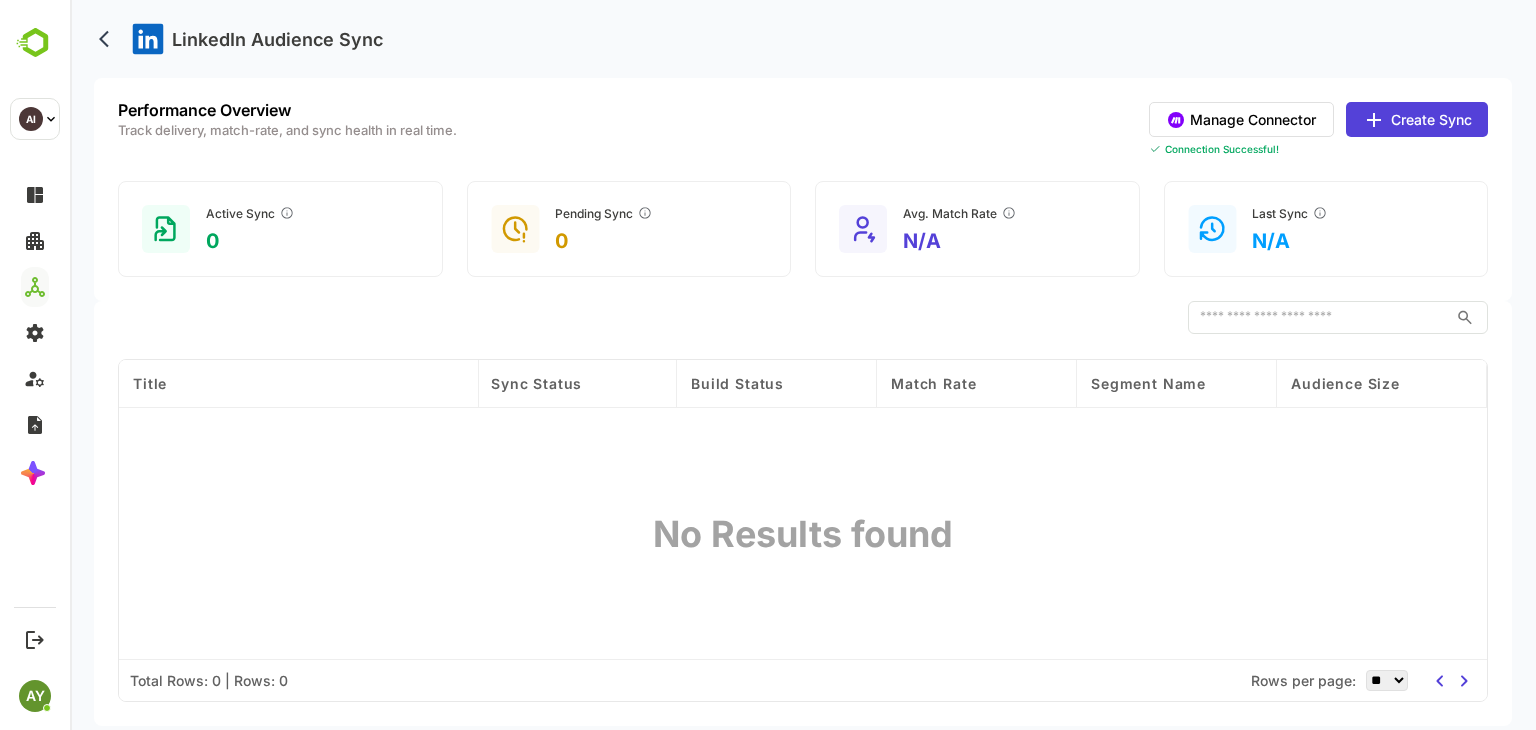 click on "Title Sync Status Build Status Match Rate Segment Name Audience Size Sync Type Last Sync No Results found" at bounding box center (803, 509) 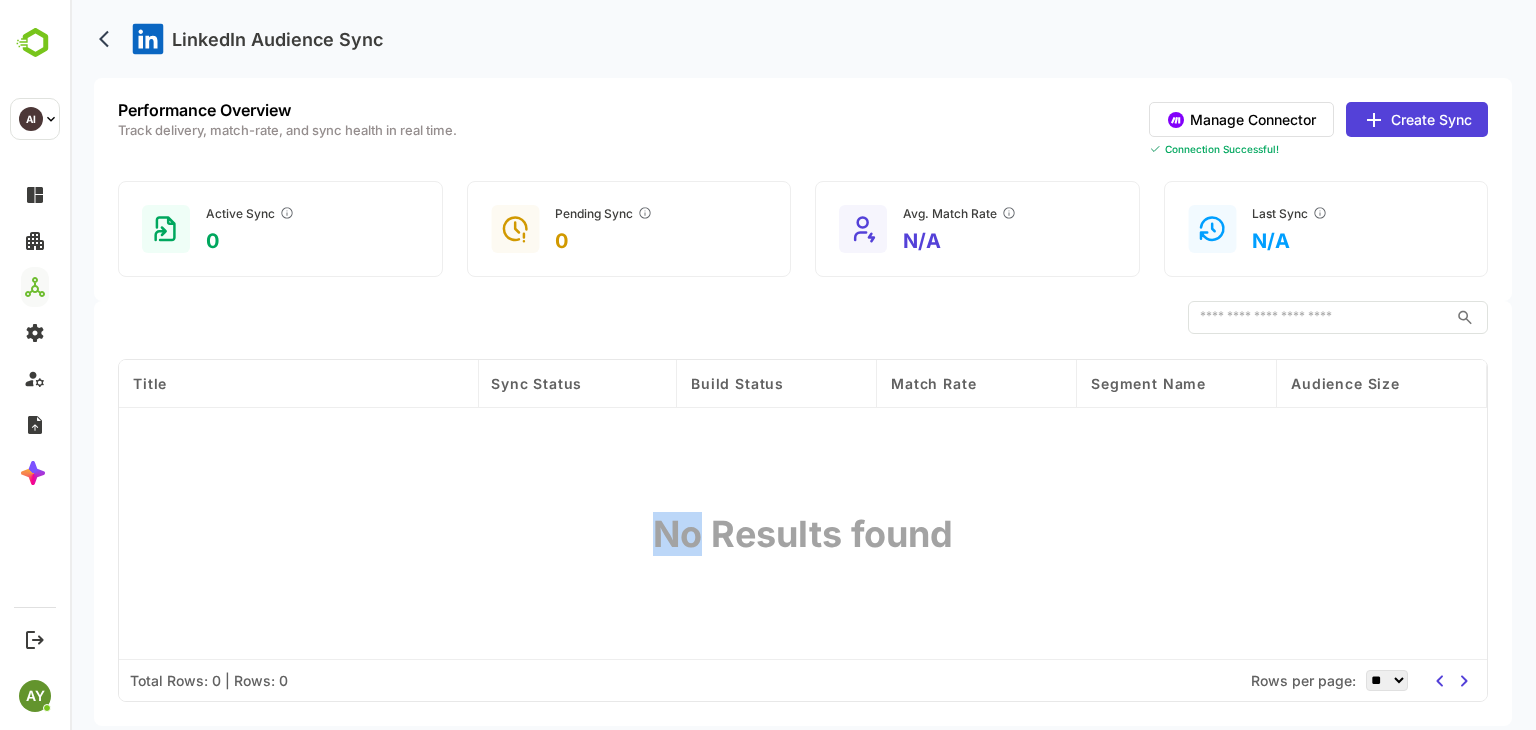 drag, startPoint x: 984, startPoint y: 538, endPoint x: 647, endPoint y: 489, distance: 340.54367 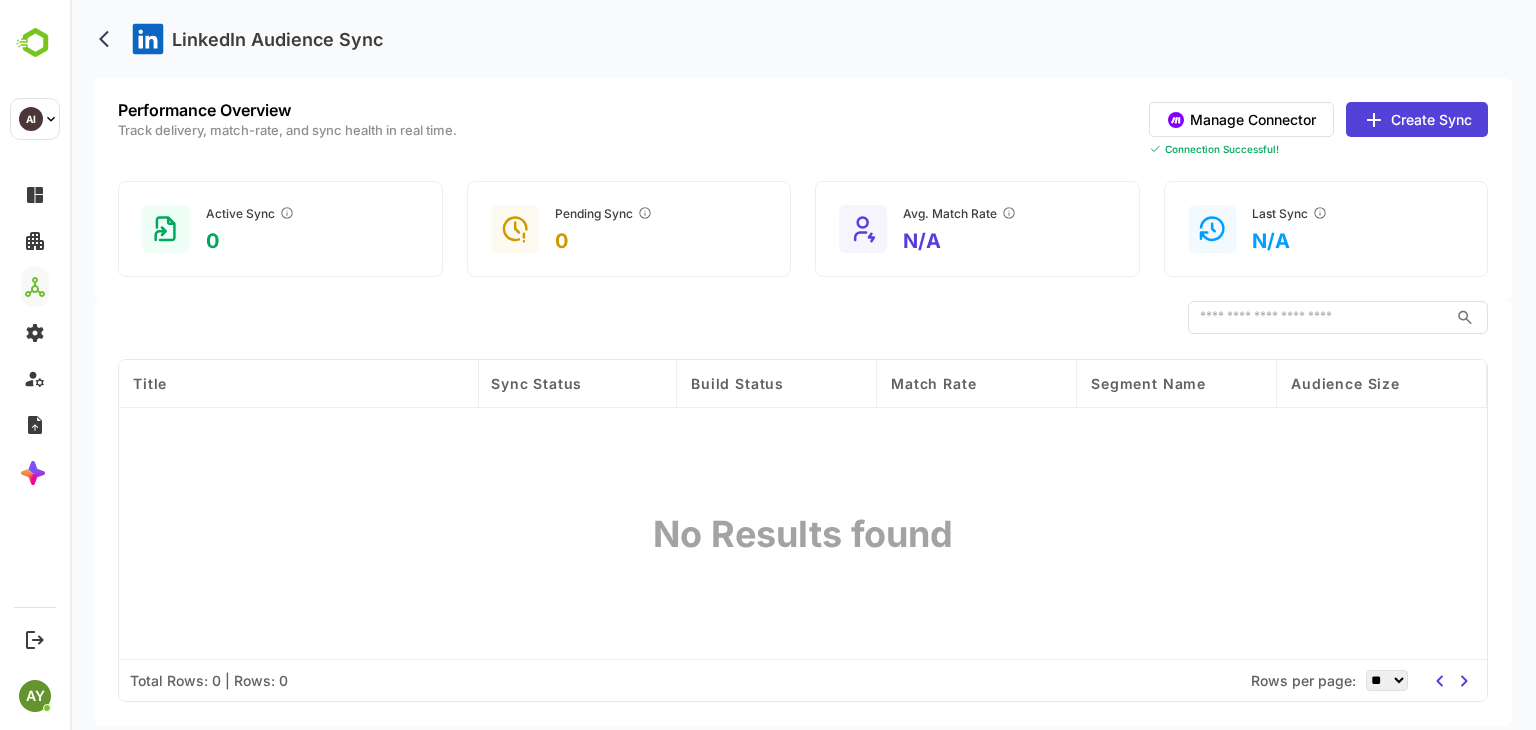 click on "Title Sync Status Build Status Match Rate Segment Name Audience Size Sync Type Last Sync No Results found" at bounding box center [803, 509] 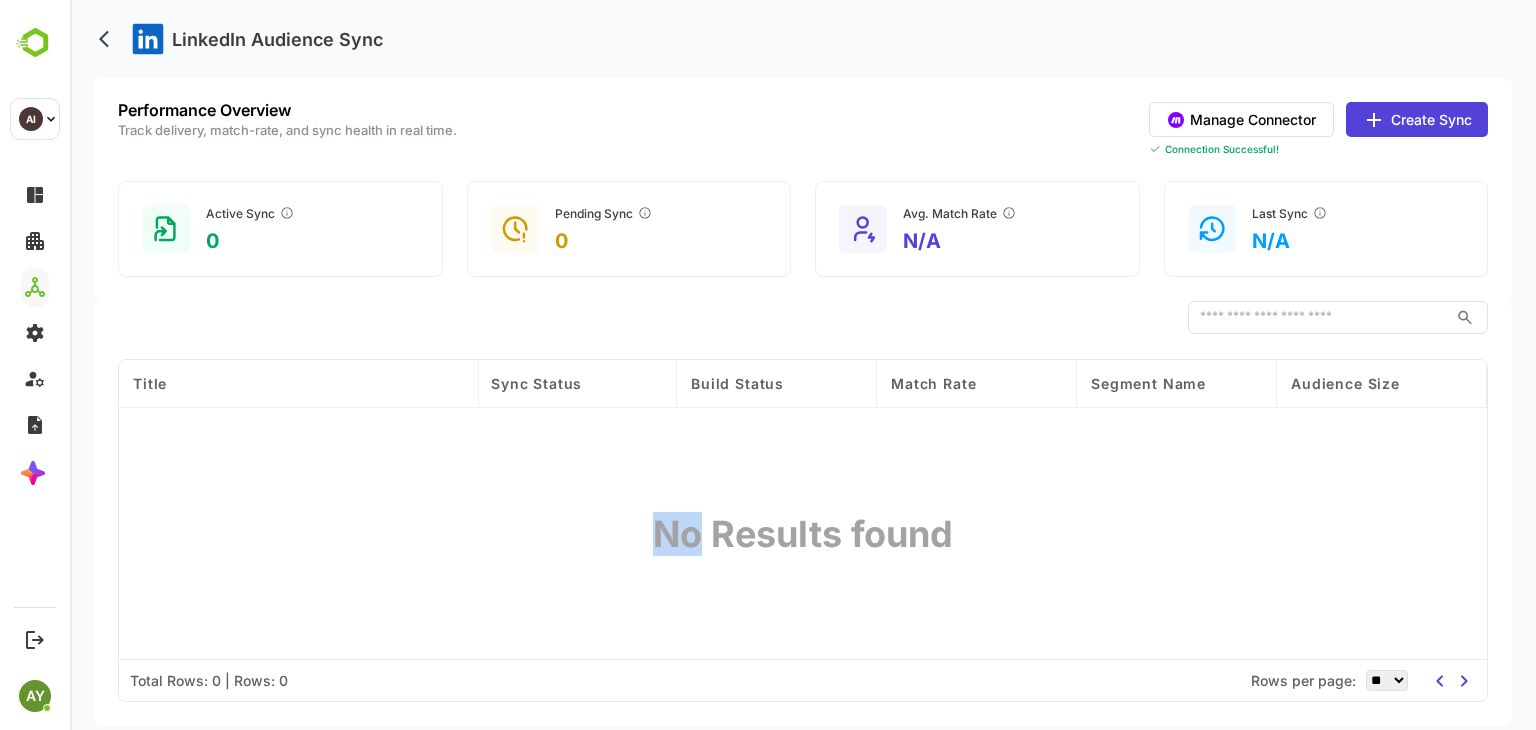 drag, startPoint x: 647, startPoint y: 489, endPoint x: 1063, endPoint y: 558, distance: 421.68353 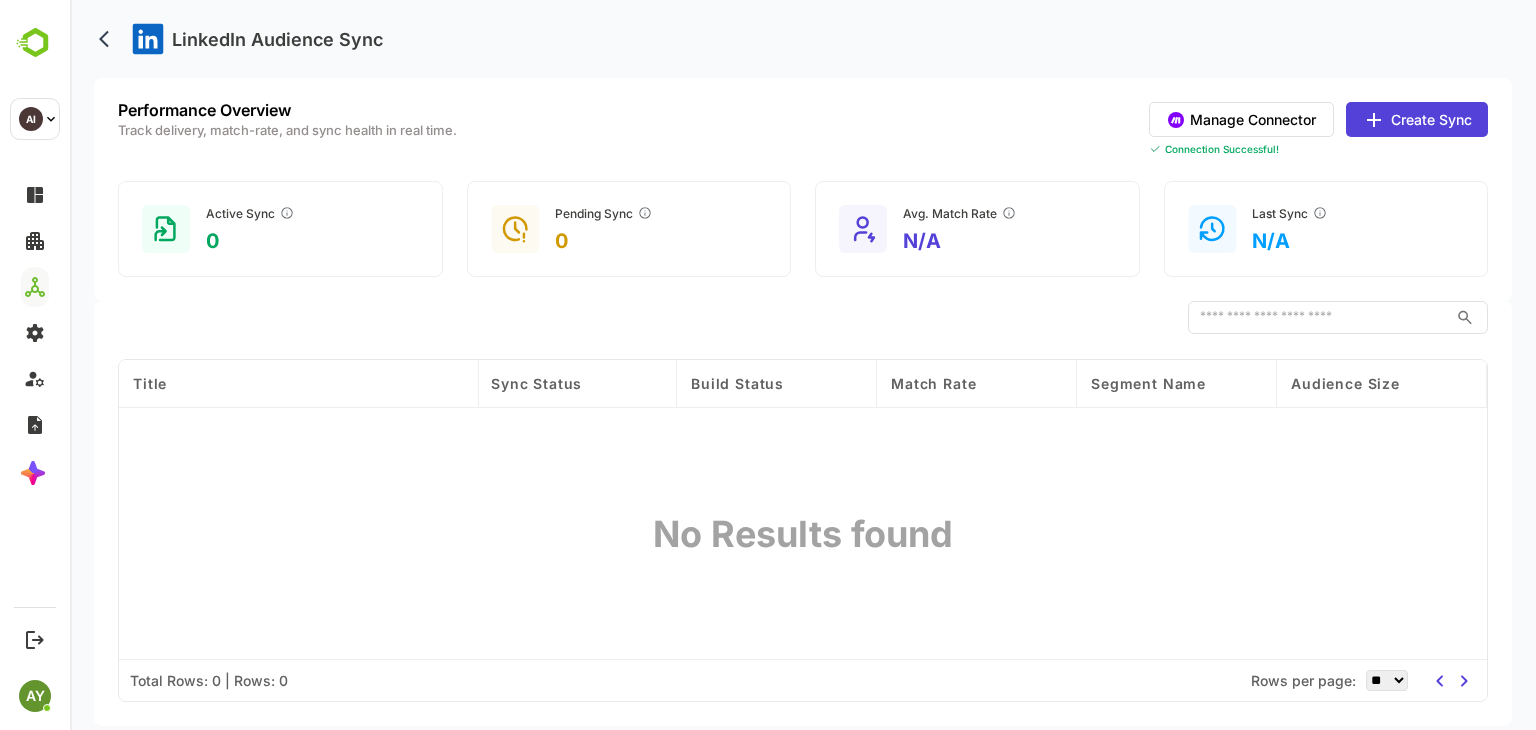 click on "Title Sync Status Build Status Match Rate Segment Name Audience Size Sync Type Last Sync No Results found" at bounding box center [803, 509] 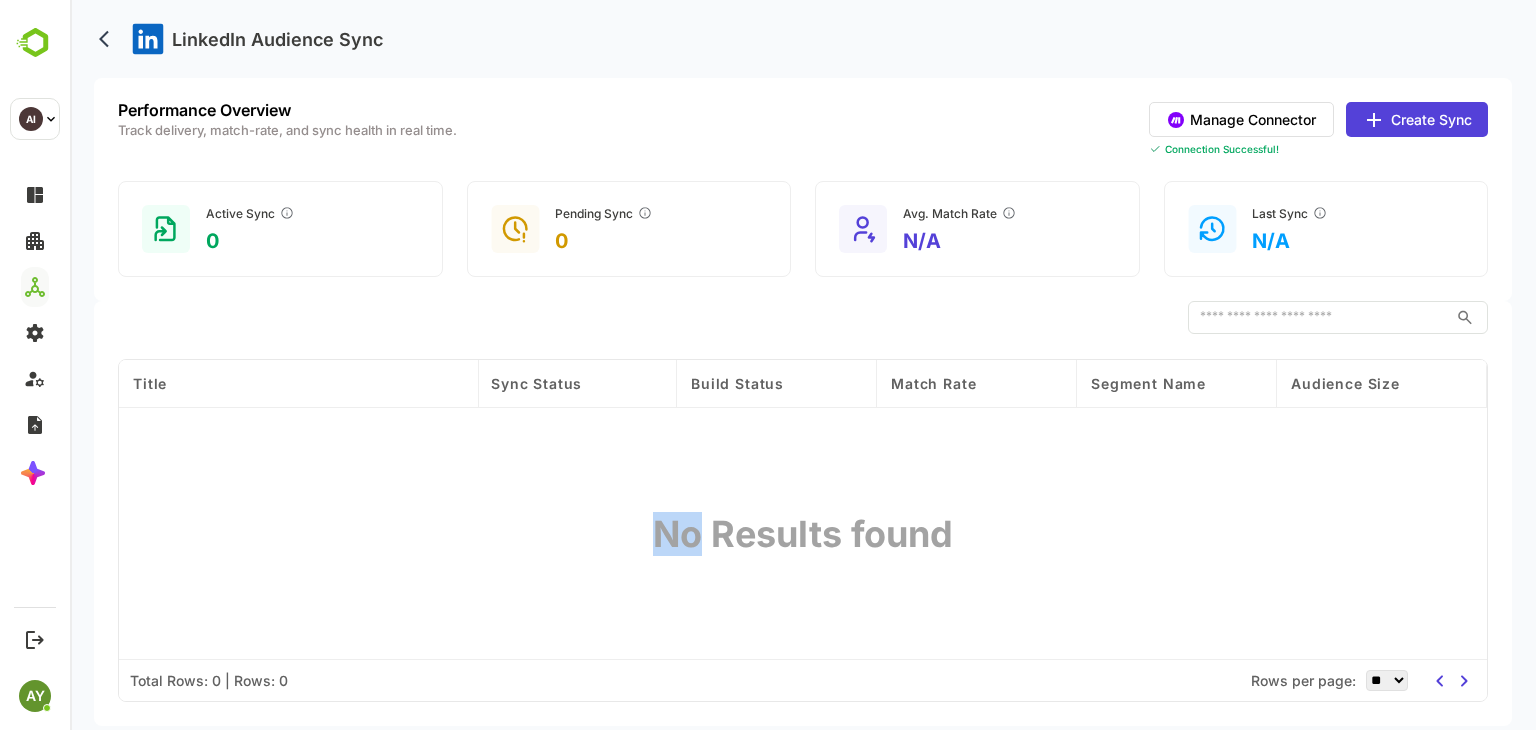 drag, startPoint x: 1063, startPoint y: 558, endPoint x: 735, endPoint y: 496, distance: 333.80832 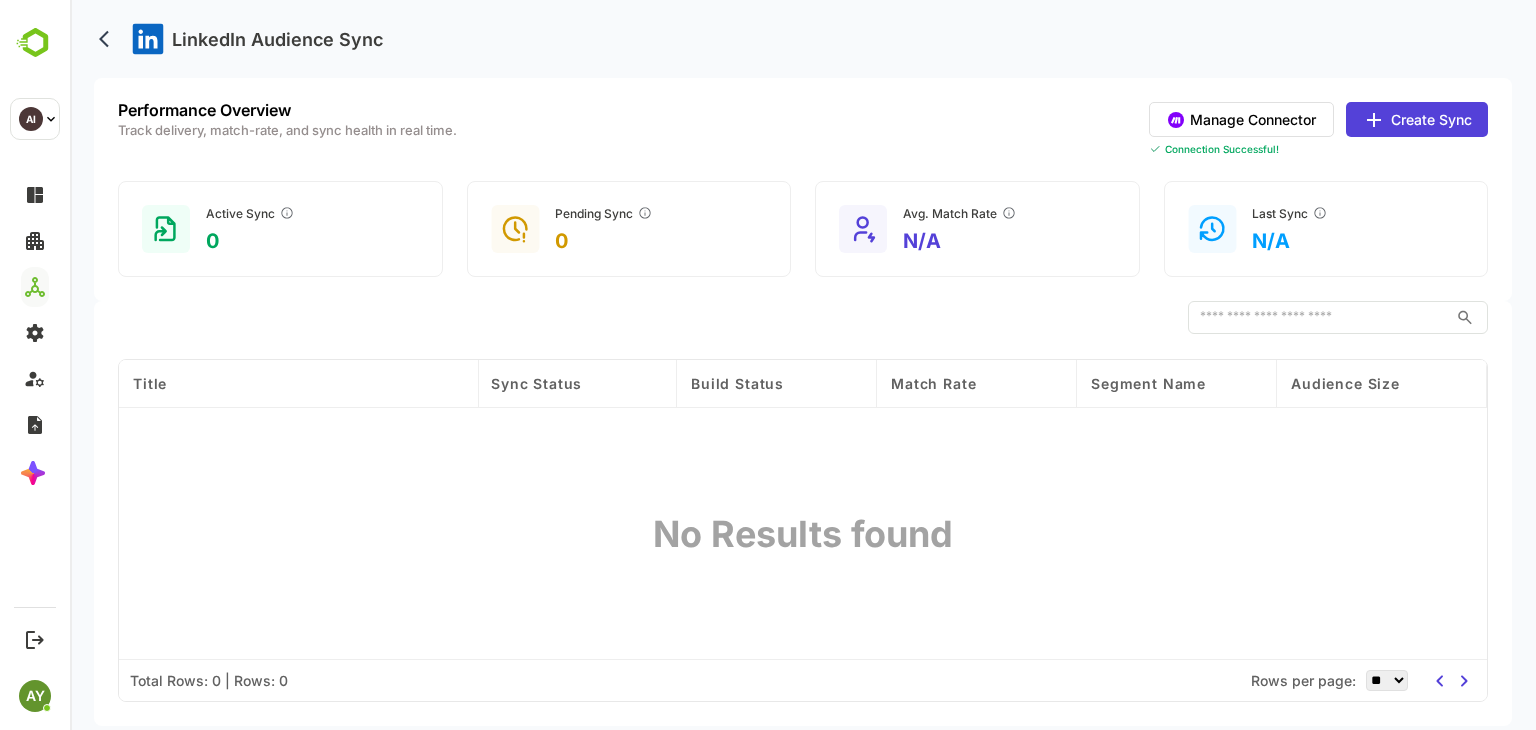 click on "Title Sync Status Build Status Match Rate Segment Name Audience Size Sync Type Last Sync No Results found" at bounding box center (803, 509) 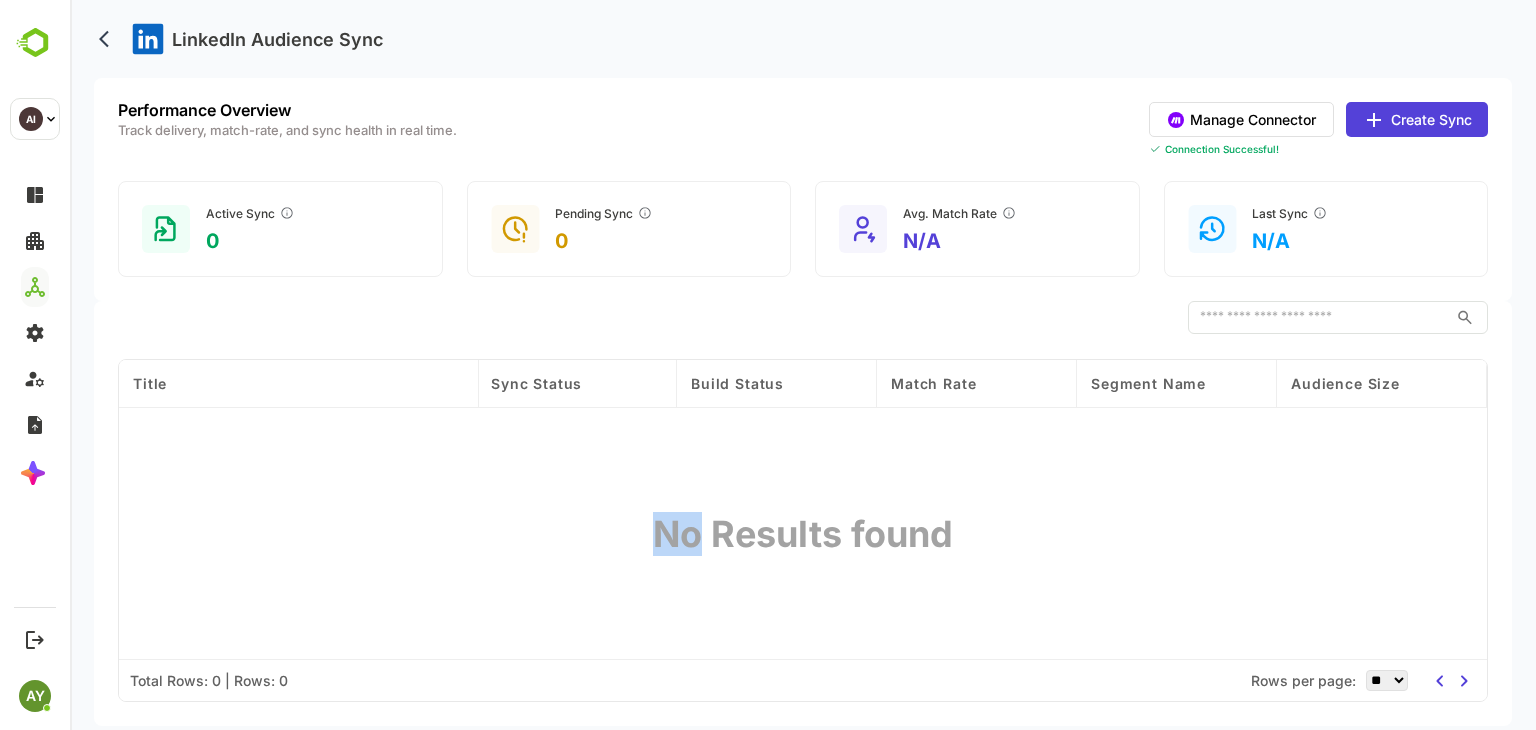 drag, startPoint x: 735, startPoint y: 496, endPoint x: 1008, endPoint y: 563, distance: 281.1014 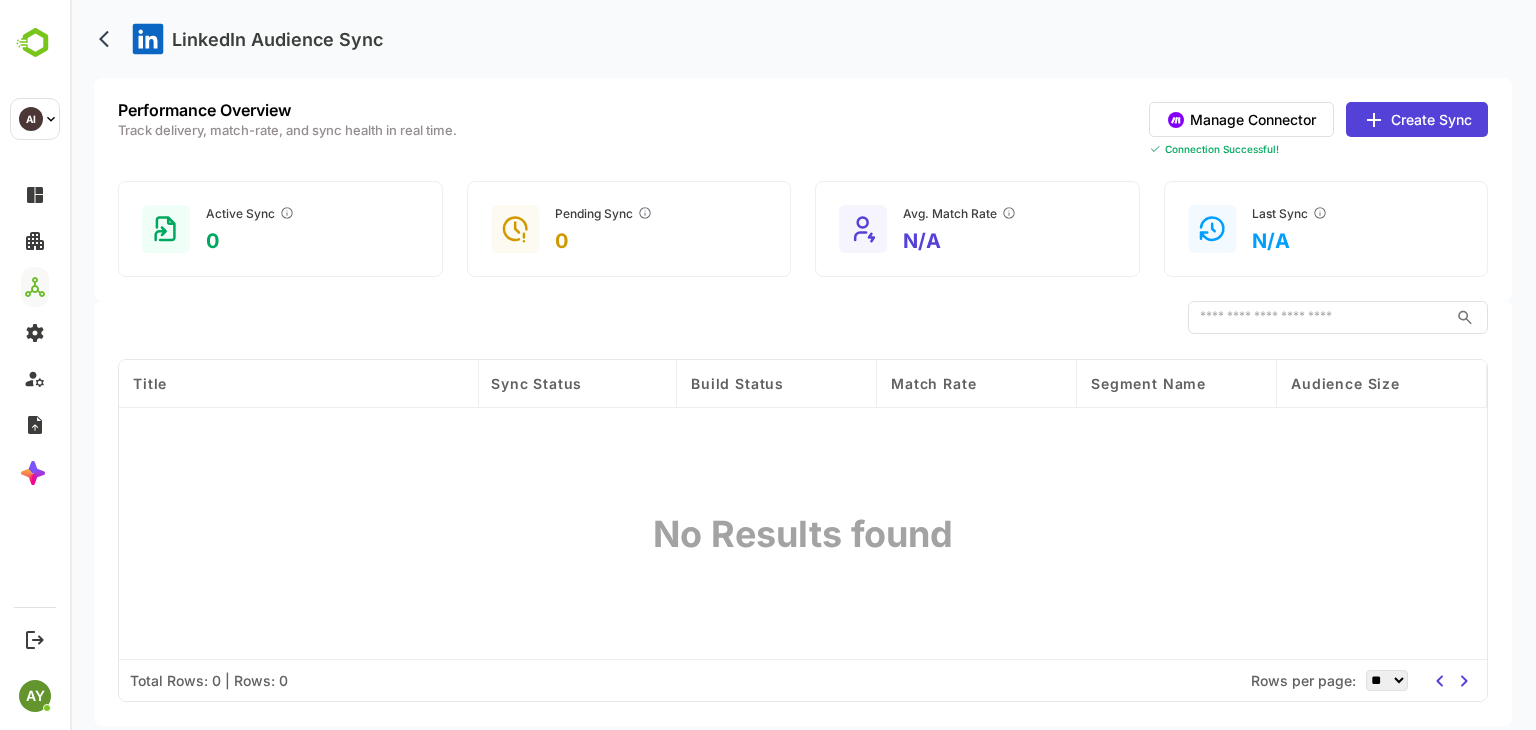 click on "Title Sync Status Build Status Match Rate Segment Name Audience Size Sync Type Last Sync No Results found" at bounding box center [803, 509] 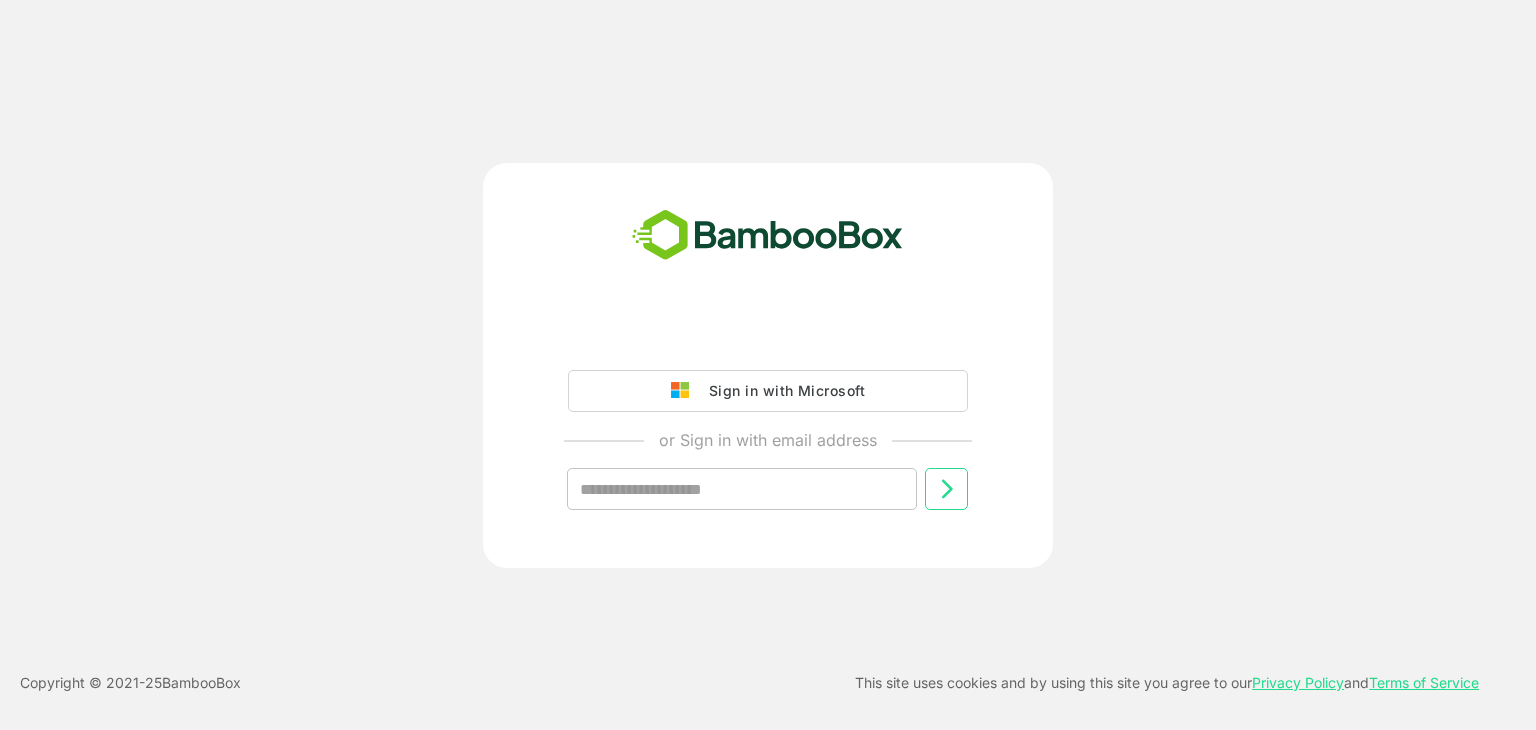 scroll, scrollTop: 0, scrollLeft: 0, axis: both 